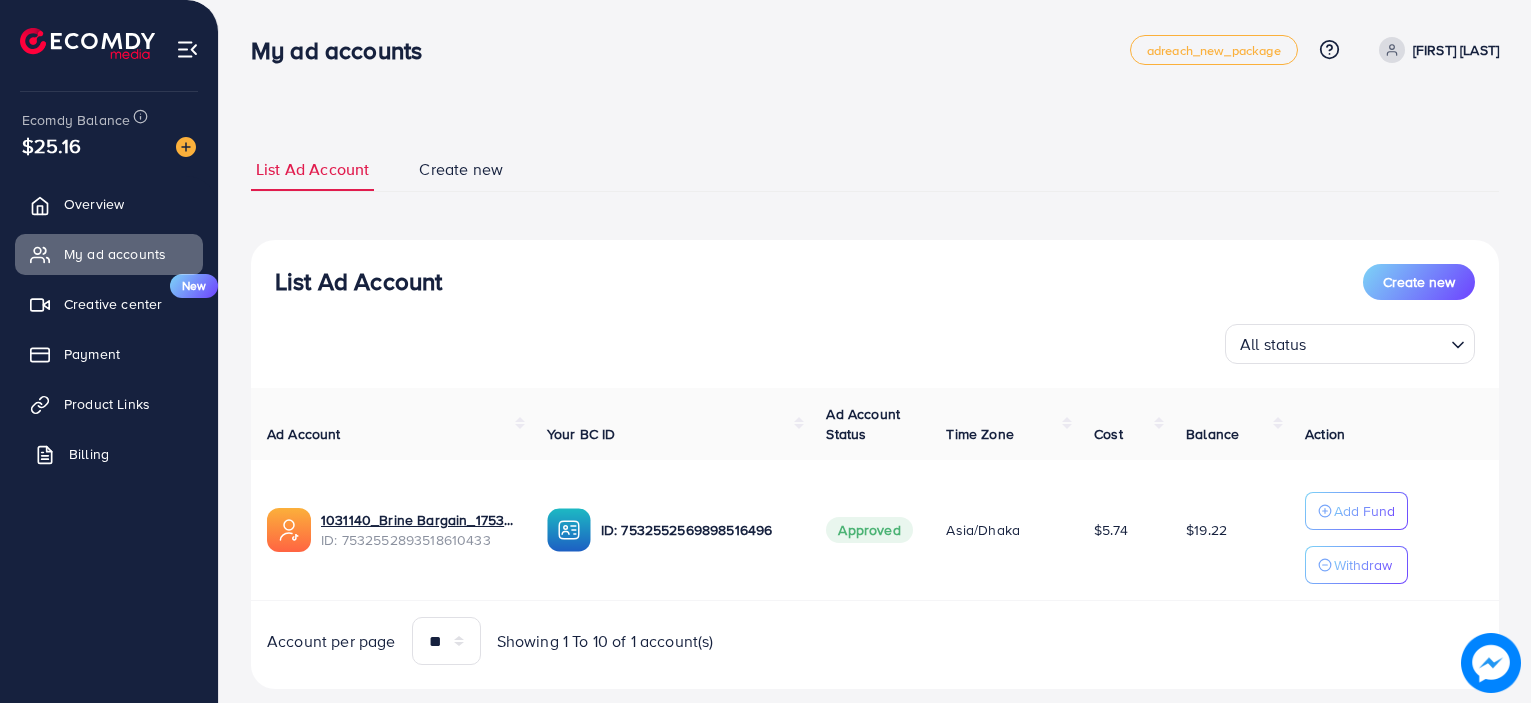 scroll, scrollTop: 40, scrollLeft: 0, axis: vertical 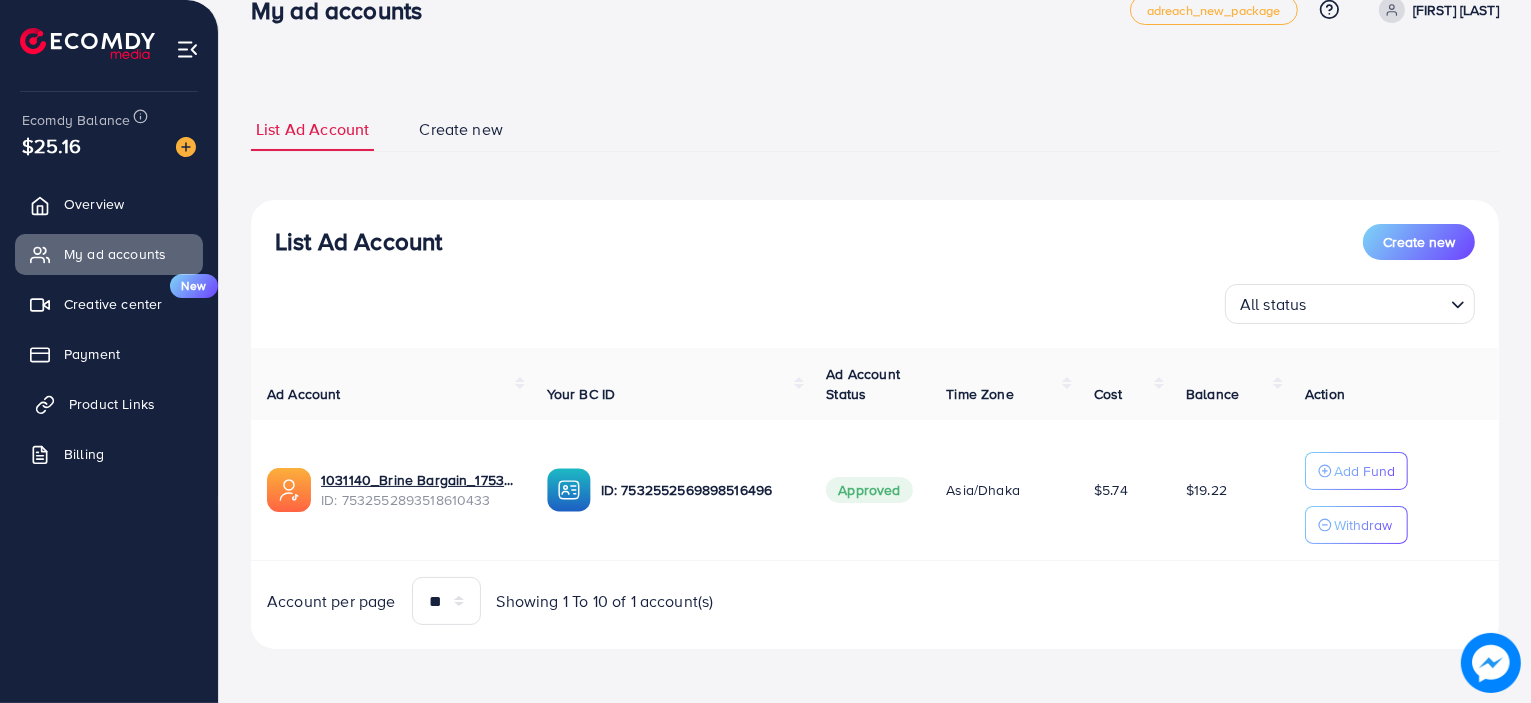 click on "Product Links" at bounding box center (112, 404) 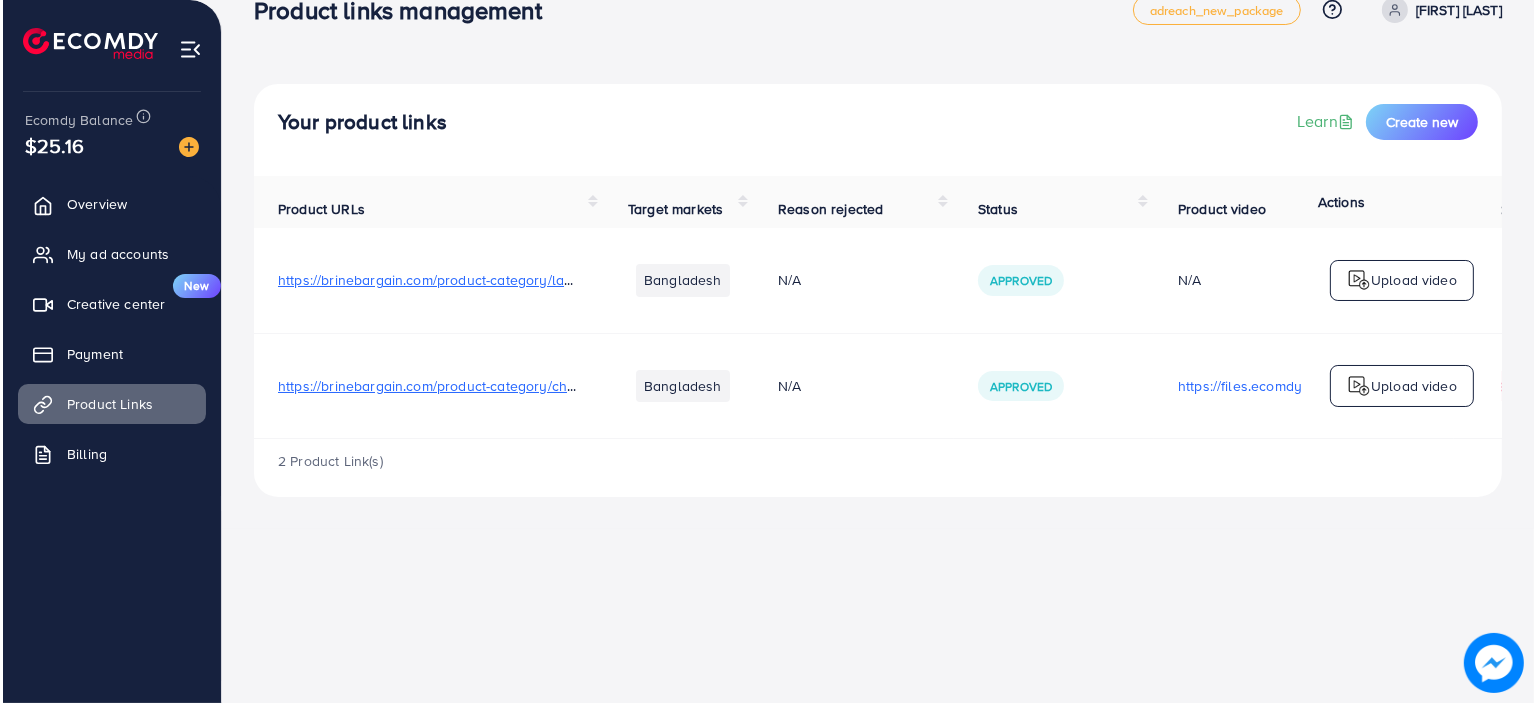 scroll, scrollTop: 0, scrollLeft: 0, axis: both 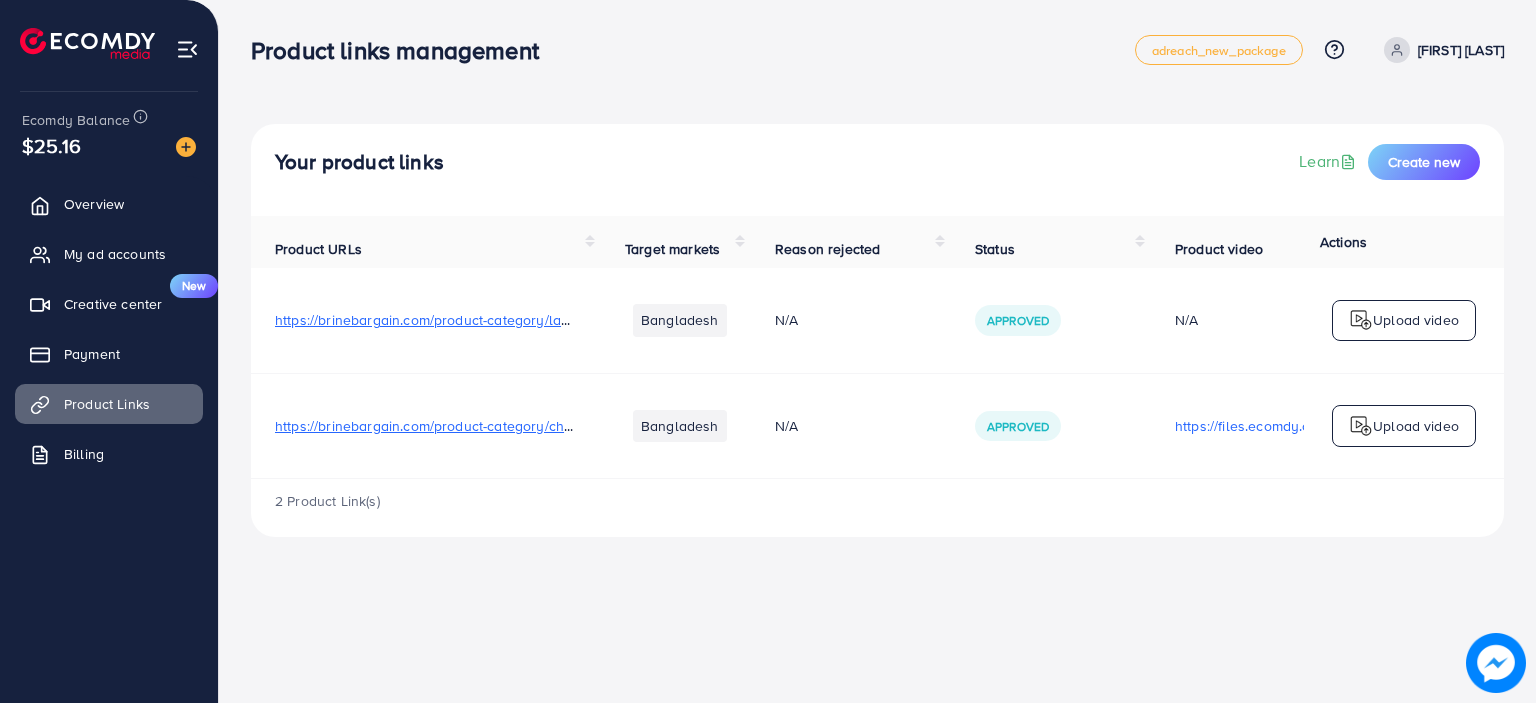 drag, startPoint x: 978, startPoint y: 484, endPoint x: 1040, endPoint y: 488, distance: 62.1289 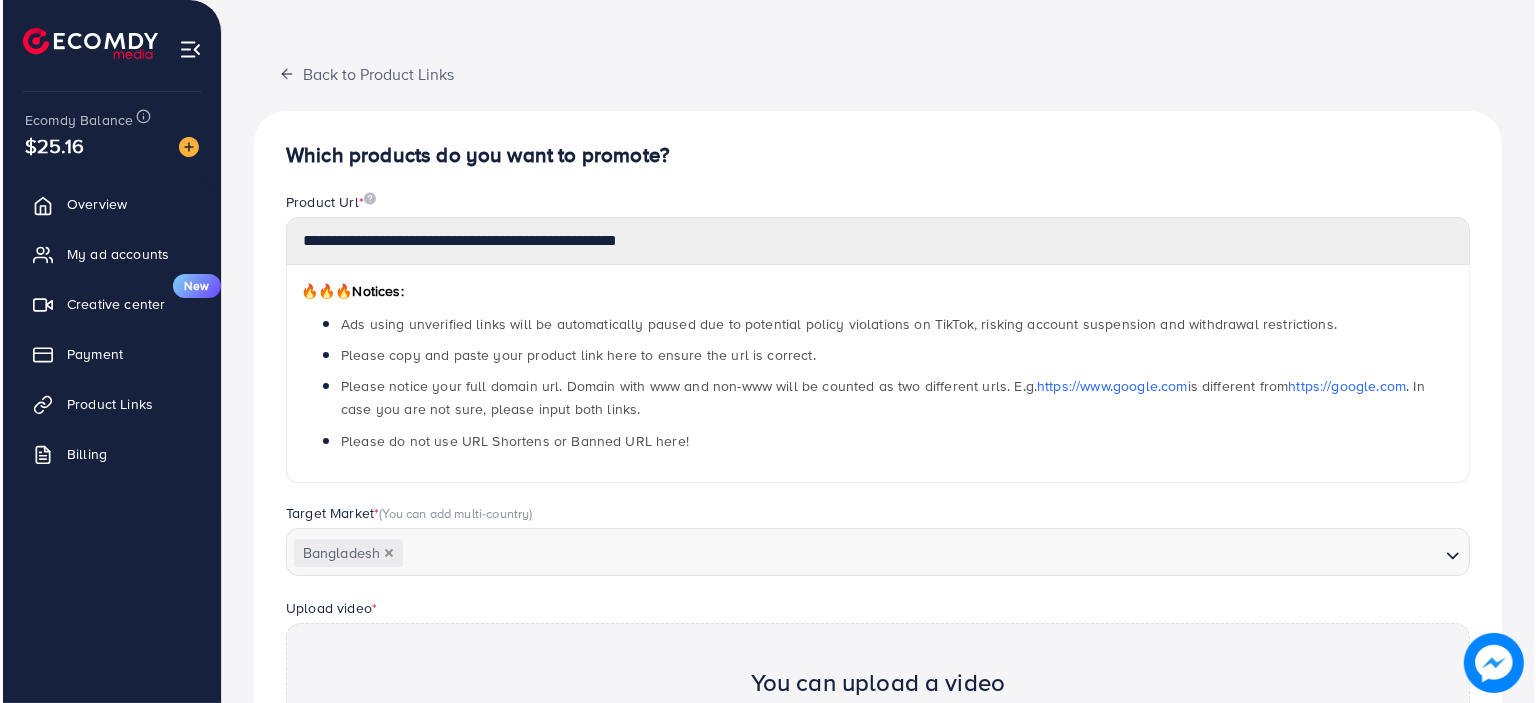 scroll, scrollTop: 0, scrollLeft: 0, axis: both 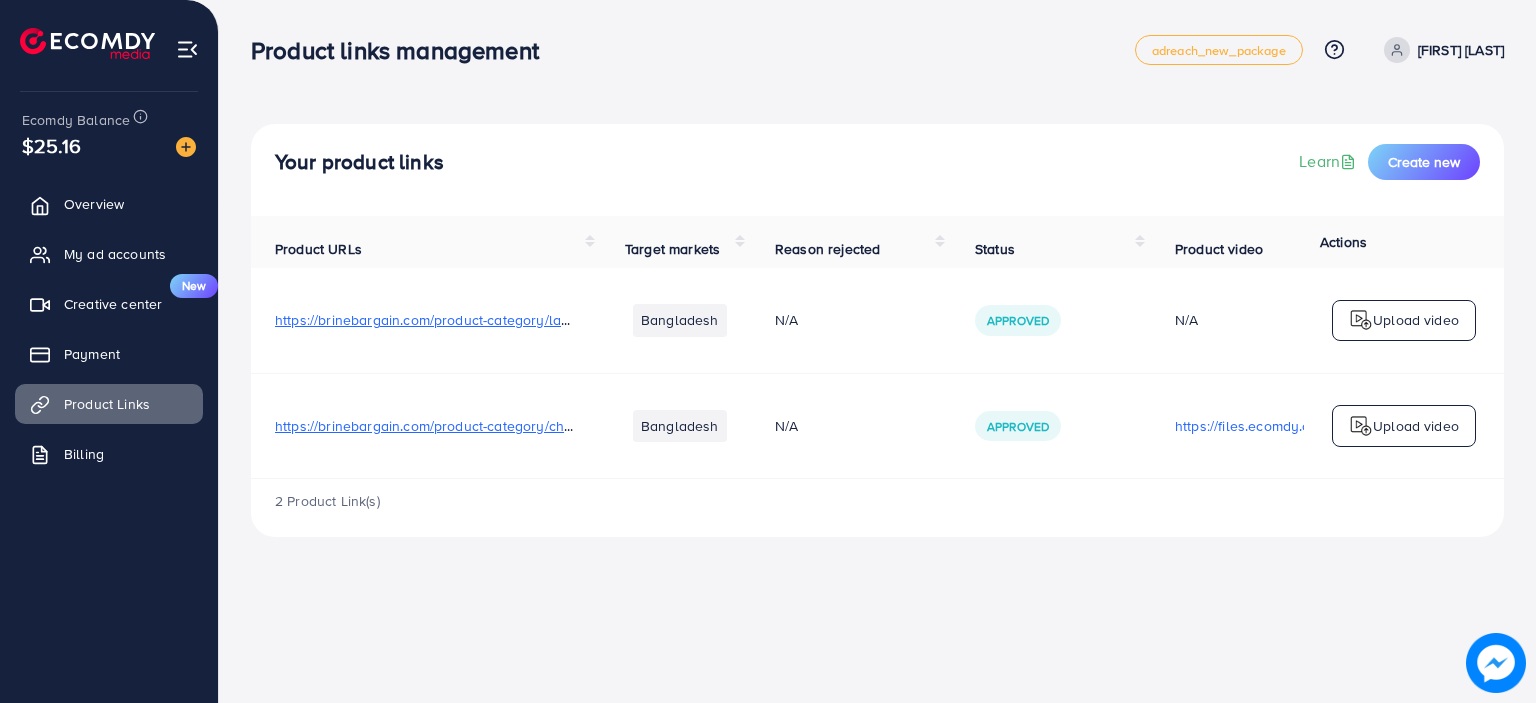 click at bounding box center [1361, 320] 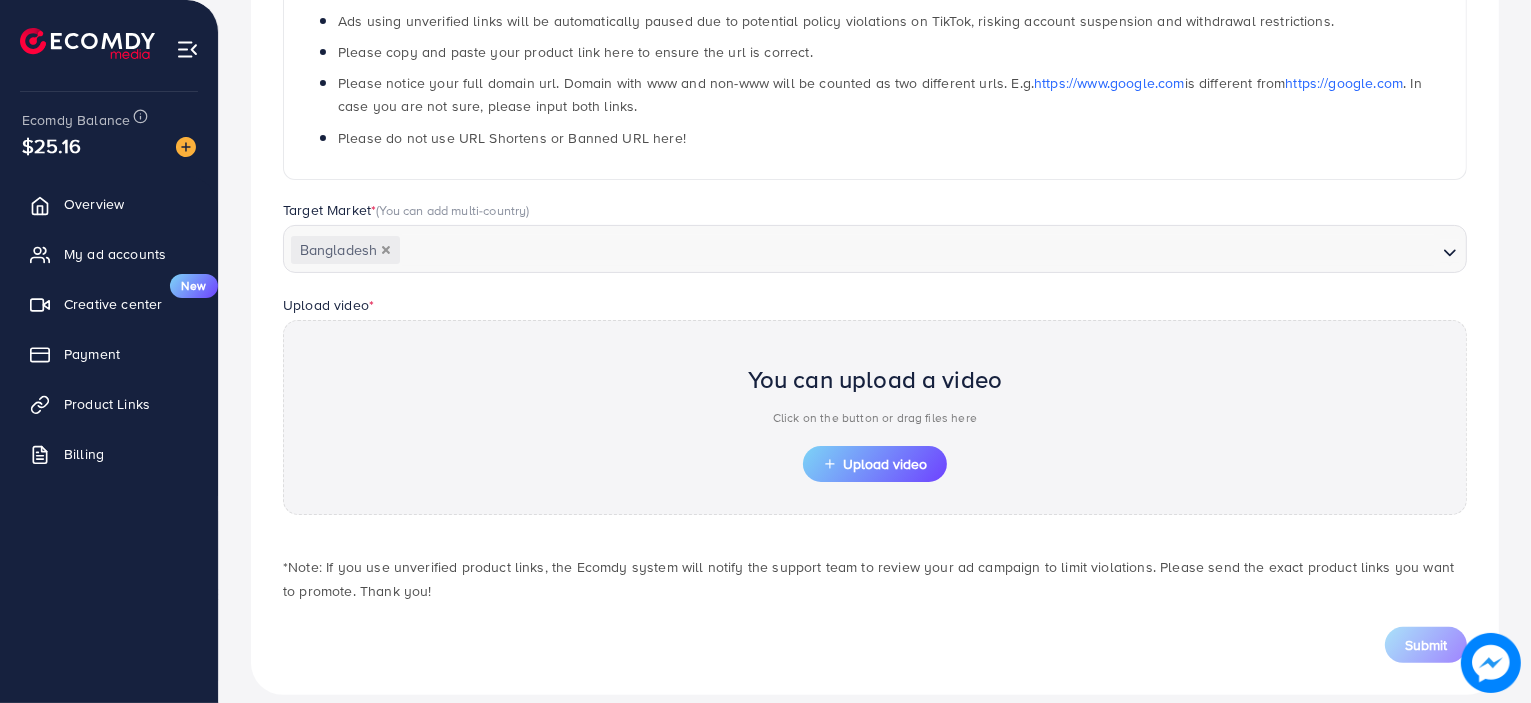 scroll, scrollTop: 397, scrollLeft: 0, axis: vertical 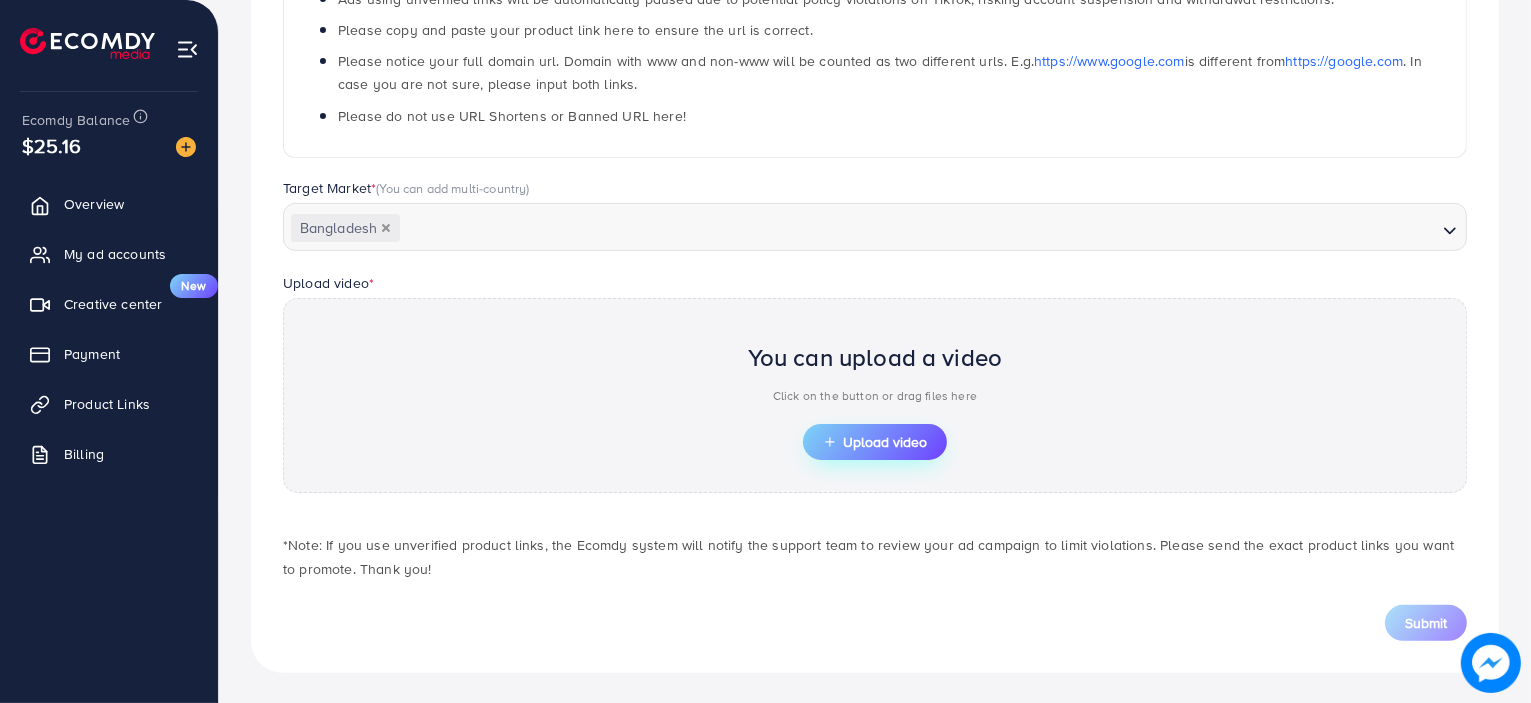 click on "Upload video" at bounding box center (875, 442) 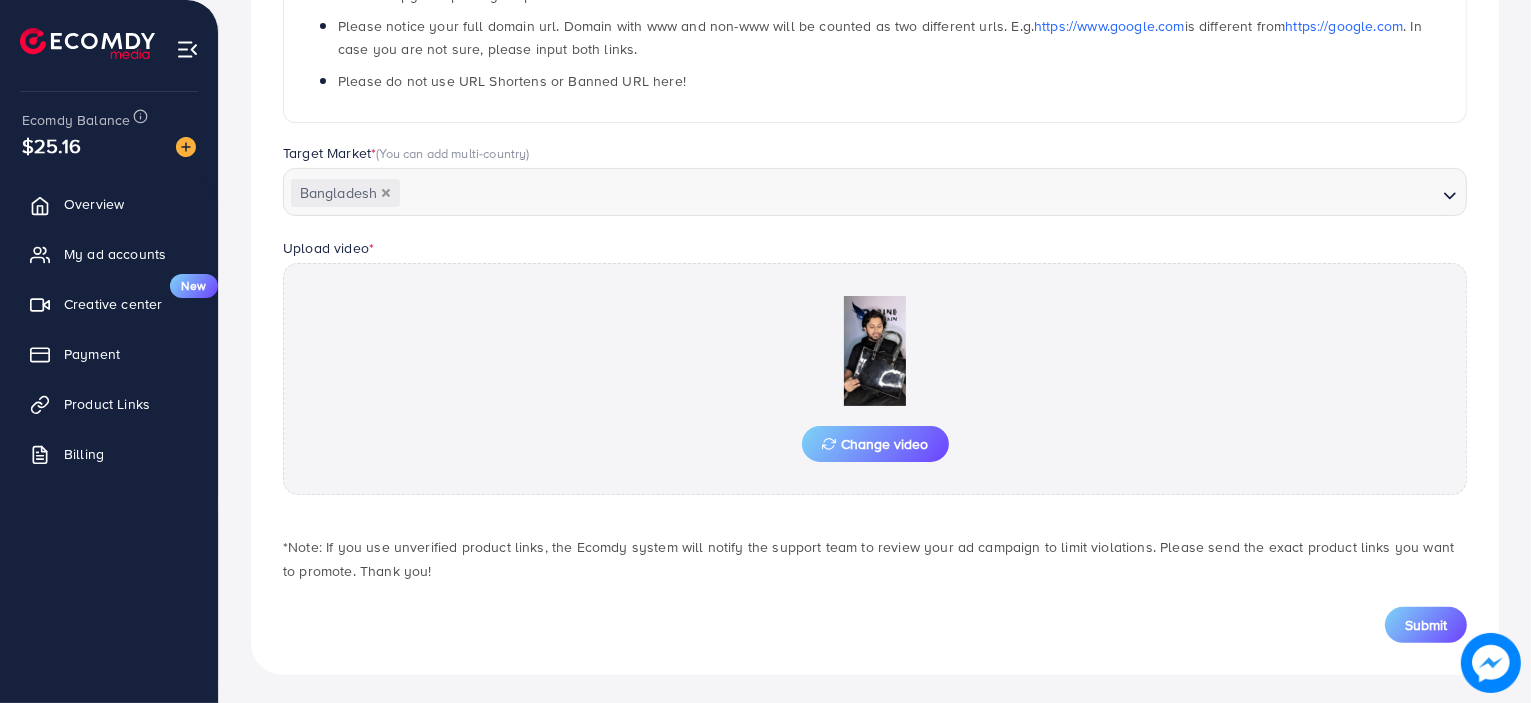 scroll, scrollTop: 434, scrollLeft: 0, axis: vertical 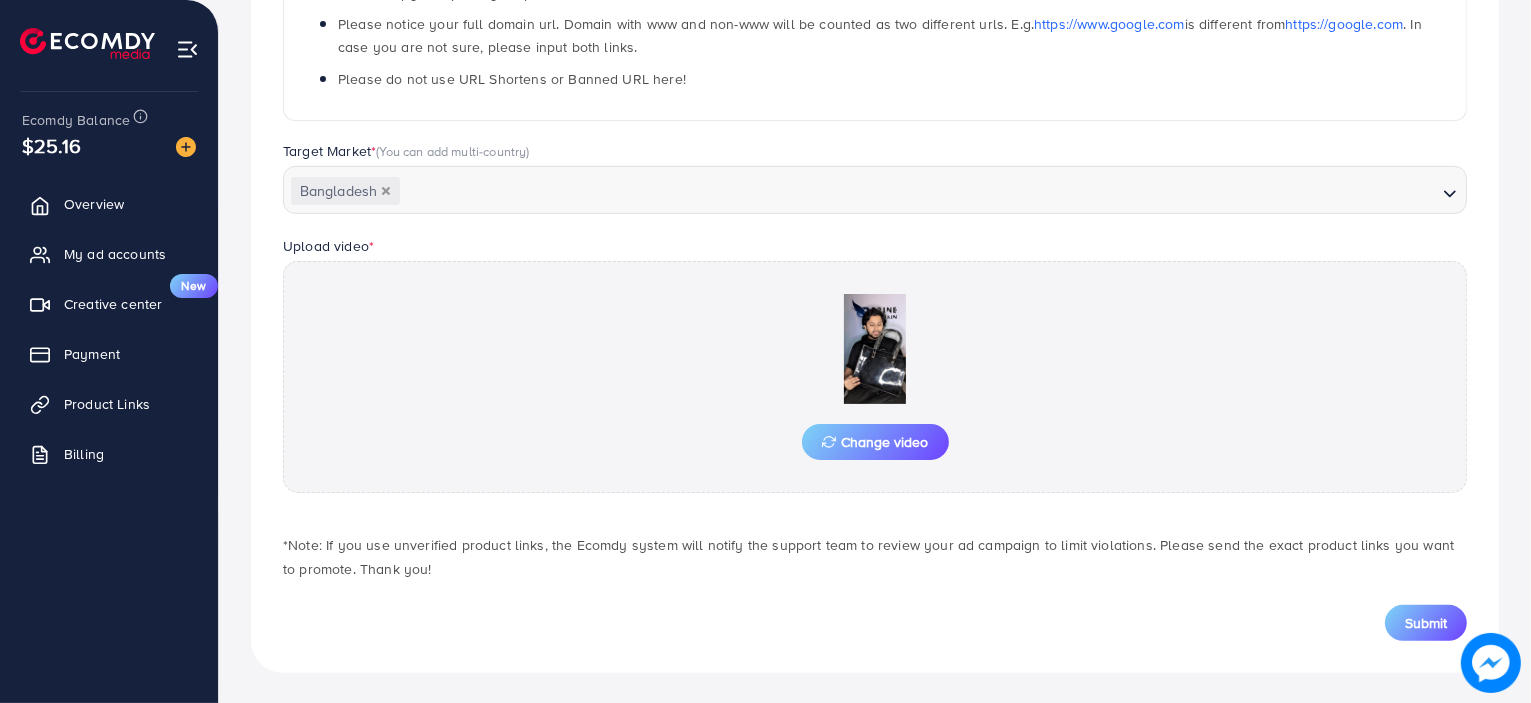 click on "Change video" at bounding box center (875, 377) 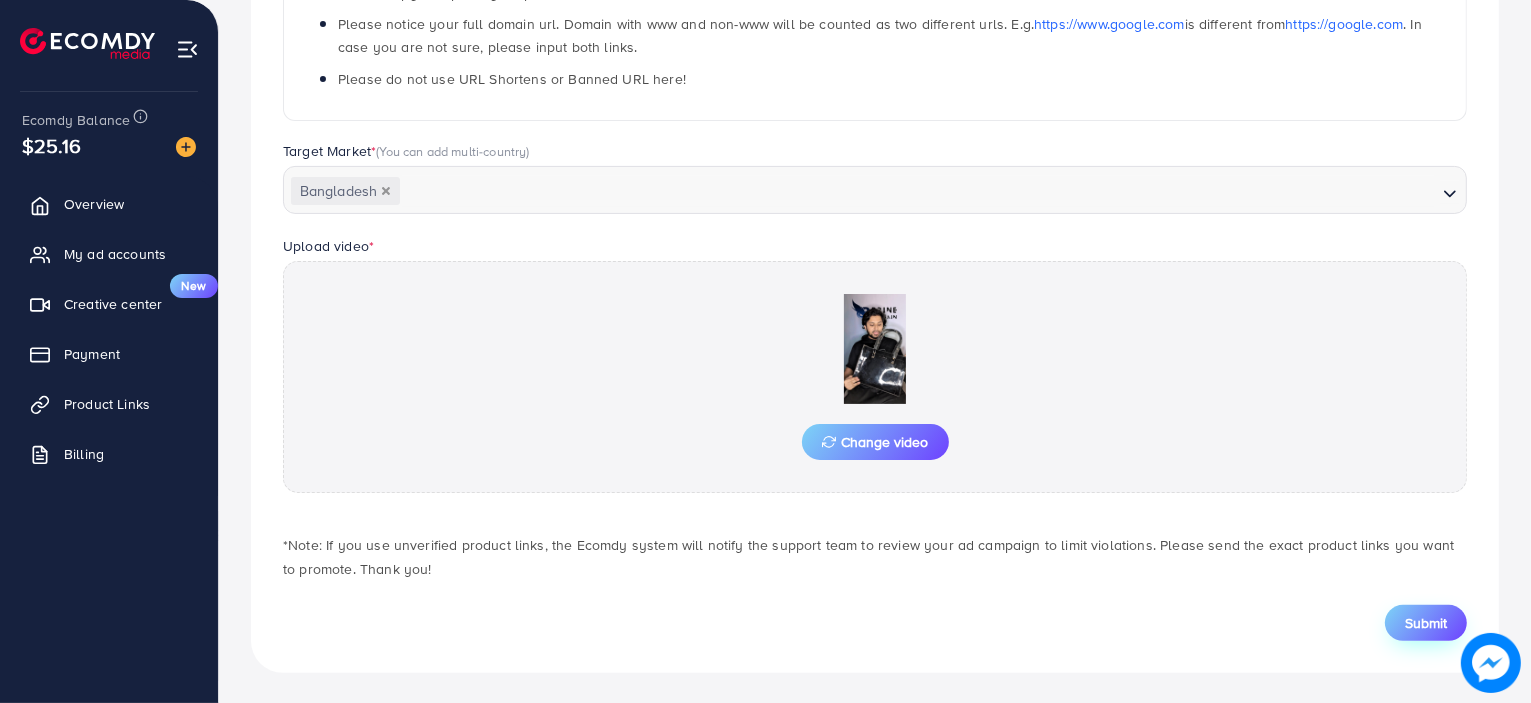 click on "Submit" at bounding box center (1426, 623) 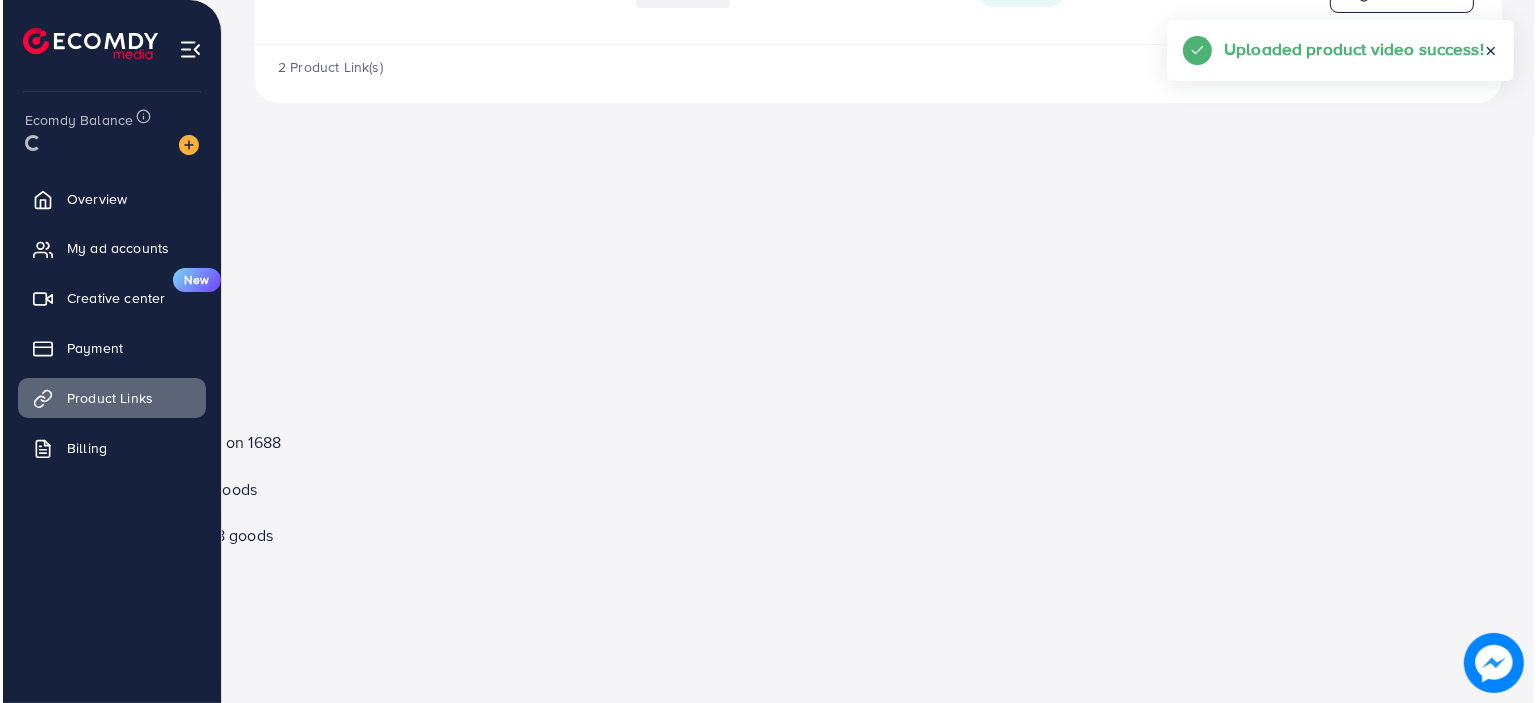 scroll, scrollTop: 0, scrollLeft: 0, axis: both 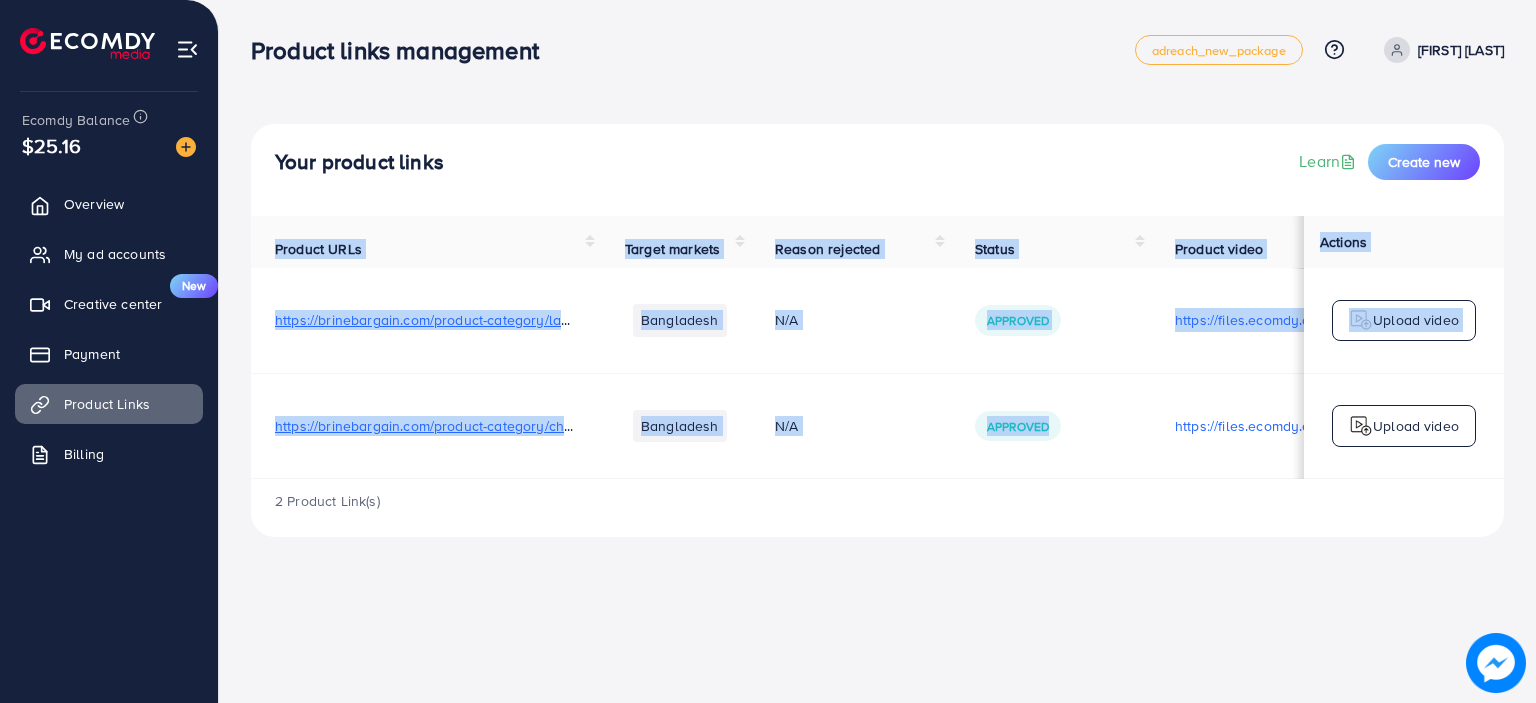 drag, startPoint x: 1148, startPoint y: 477, endPoint x: 1253, endPoint y: 480, distance: 105.04285 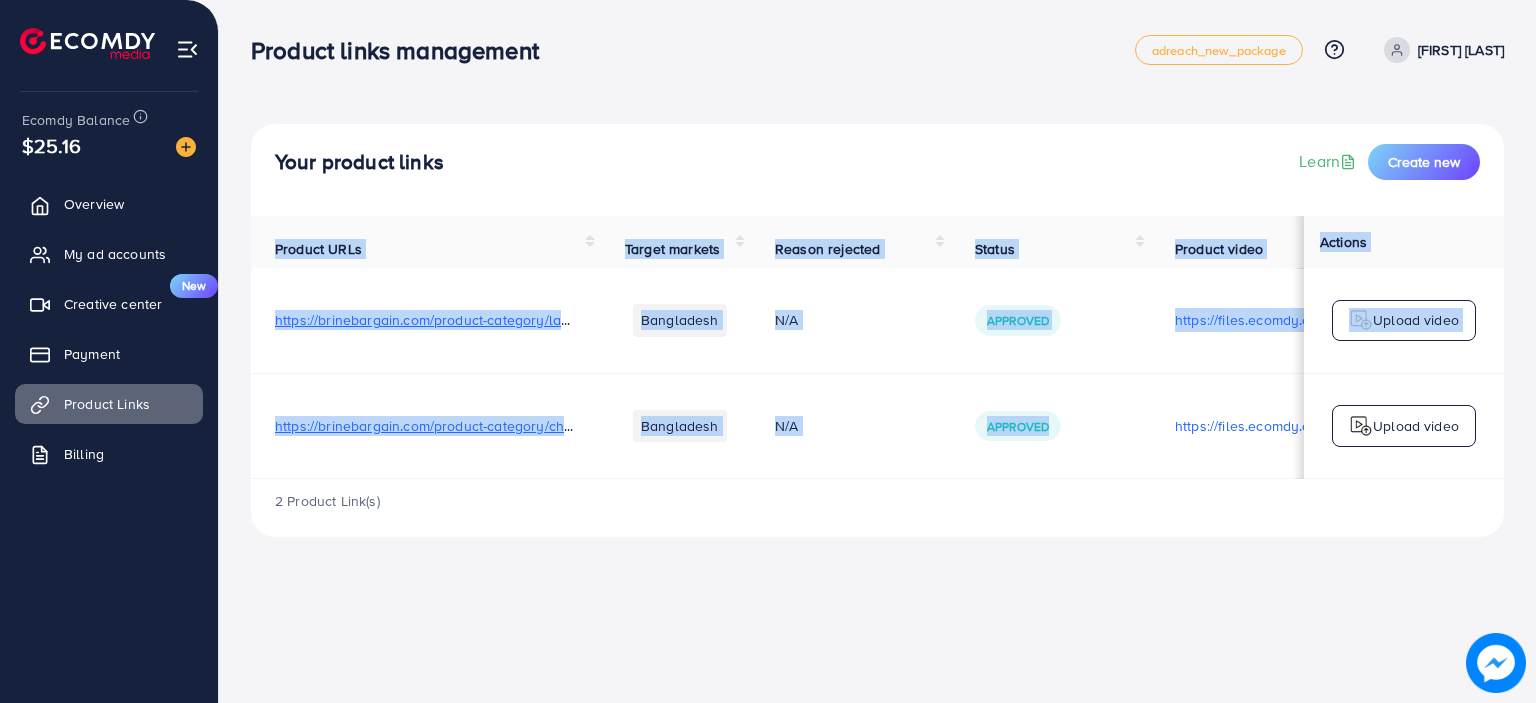 drag, startPoint x: 1137, startPoint y: 480, endPoint x: 1287, endPoint y: 495, distance: 150.74814 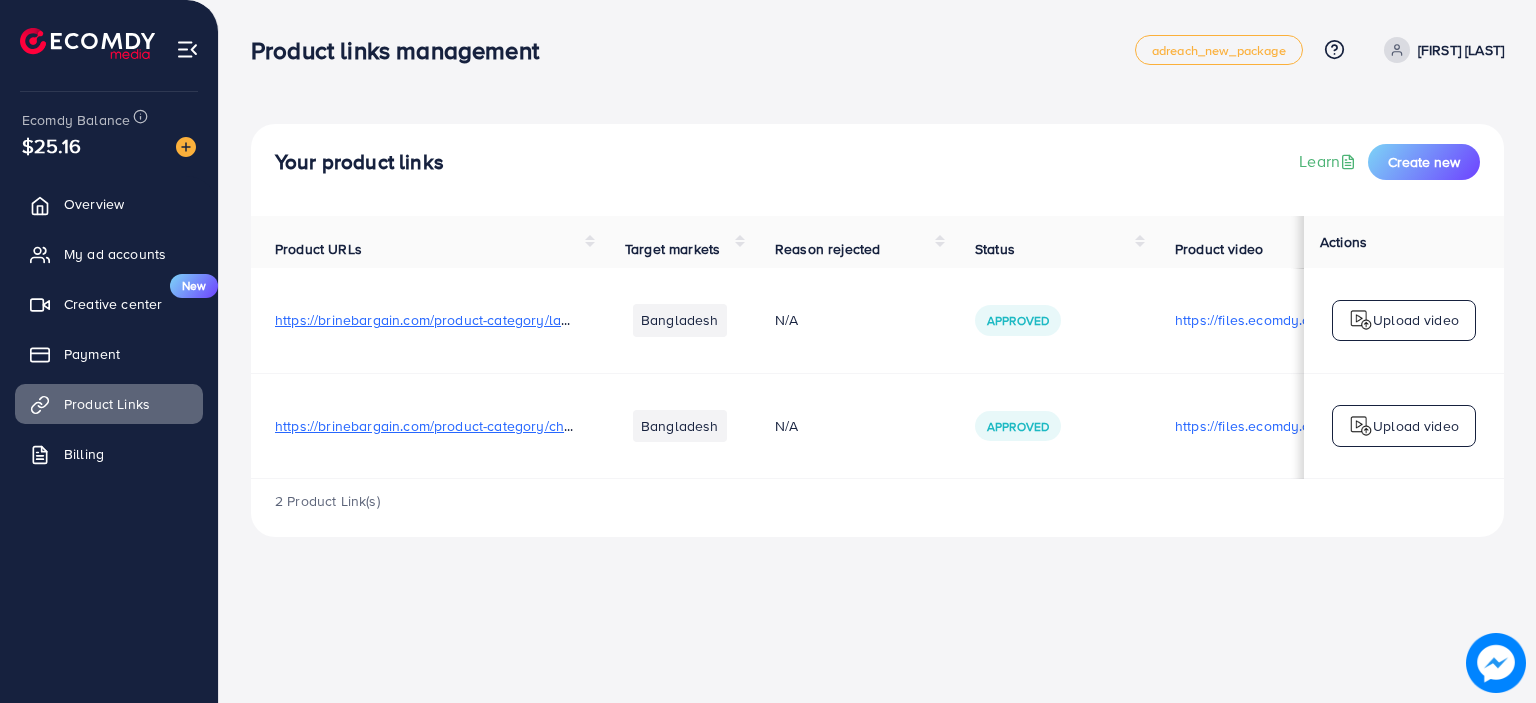 click on "2 Product Link(s)" at bounding box center [877, 508] 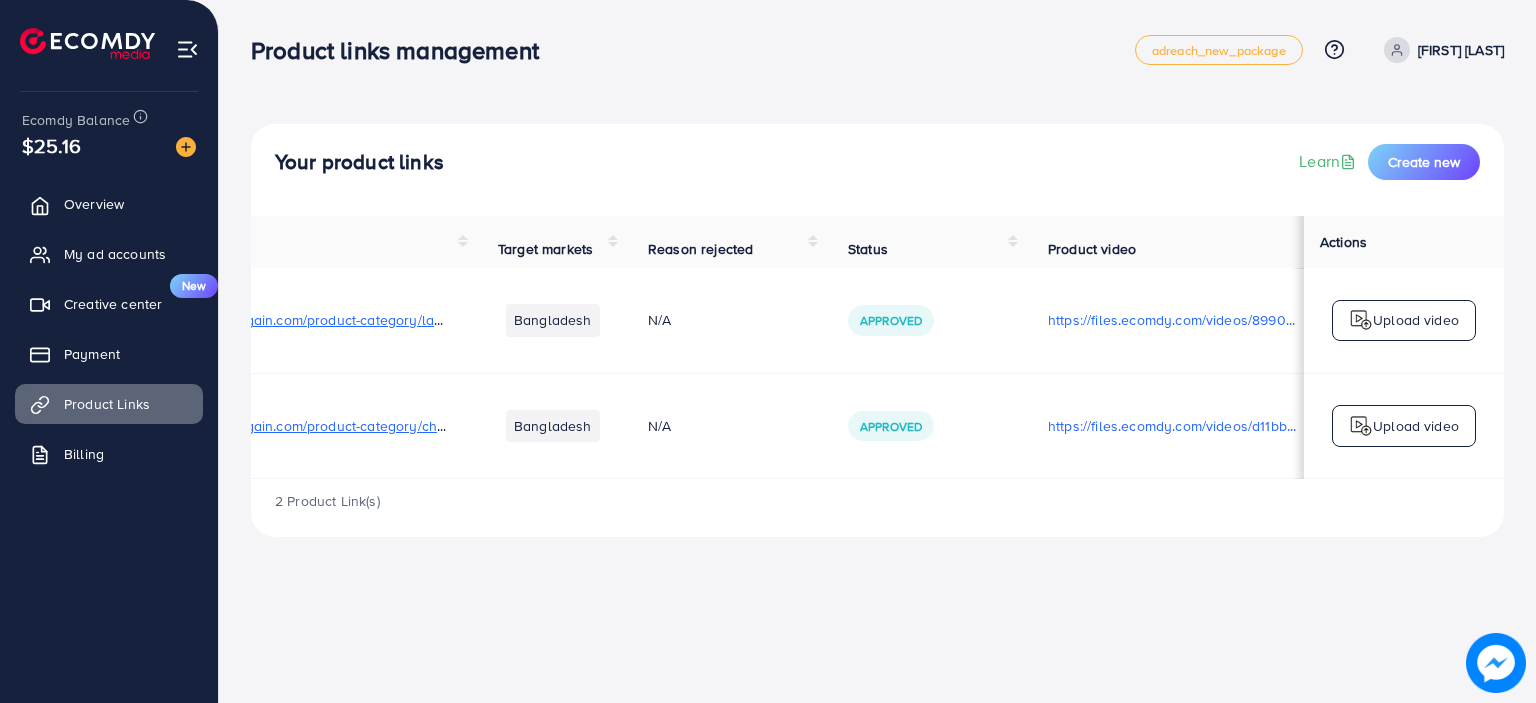 drag, startPoint x: 1321, startPoint y: 487, endPoint x: 1484, endPoint y: 495, distance: 163.1962 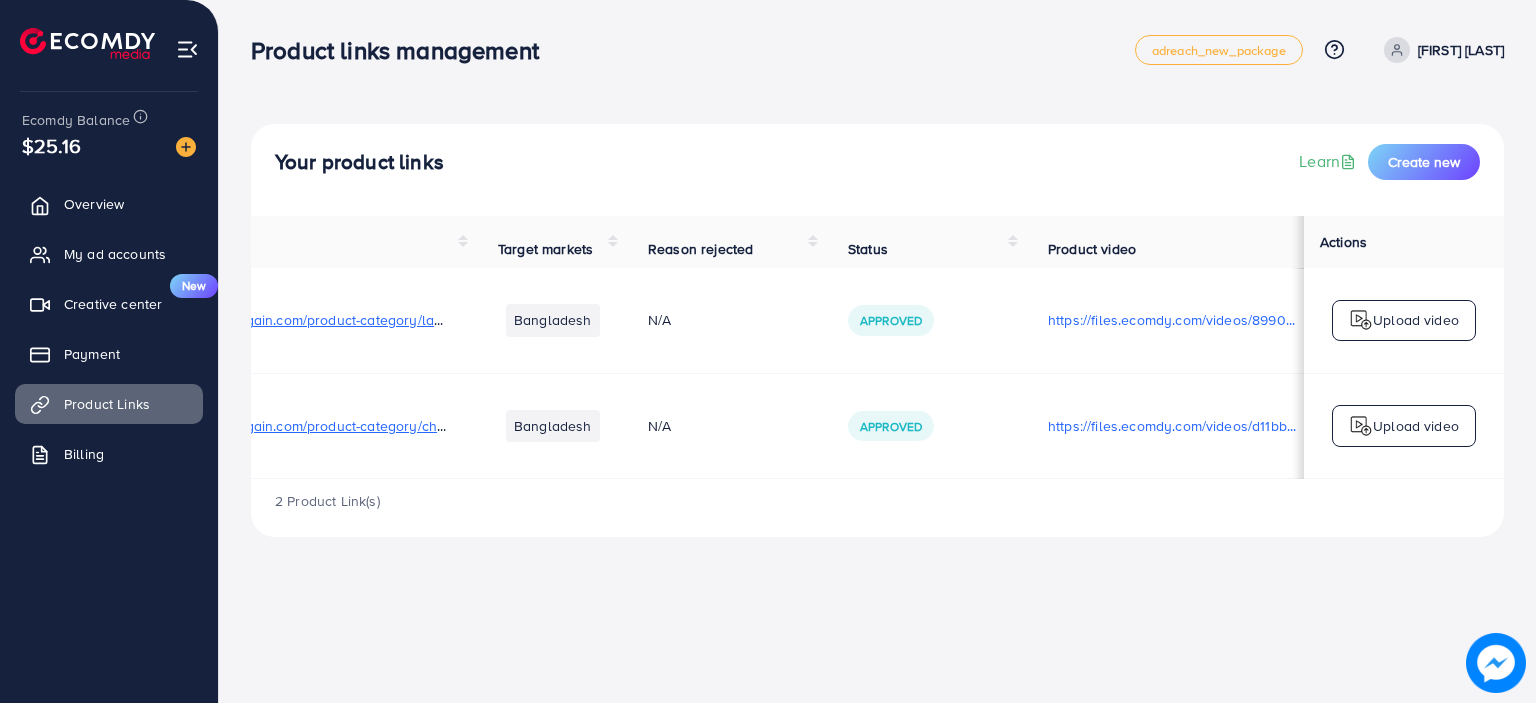 click on "Upload video" at bounding box center [1416, 320] 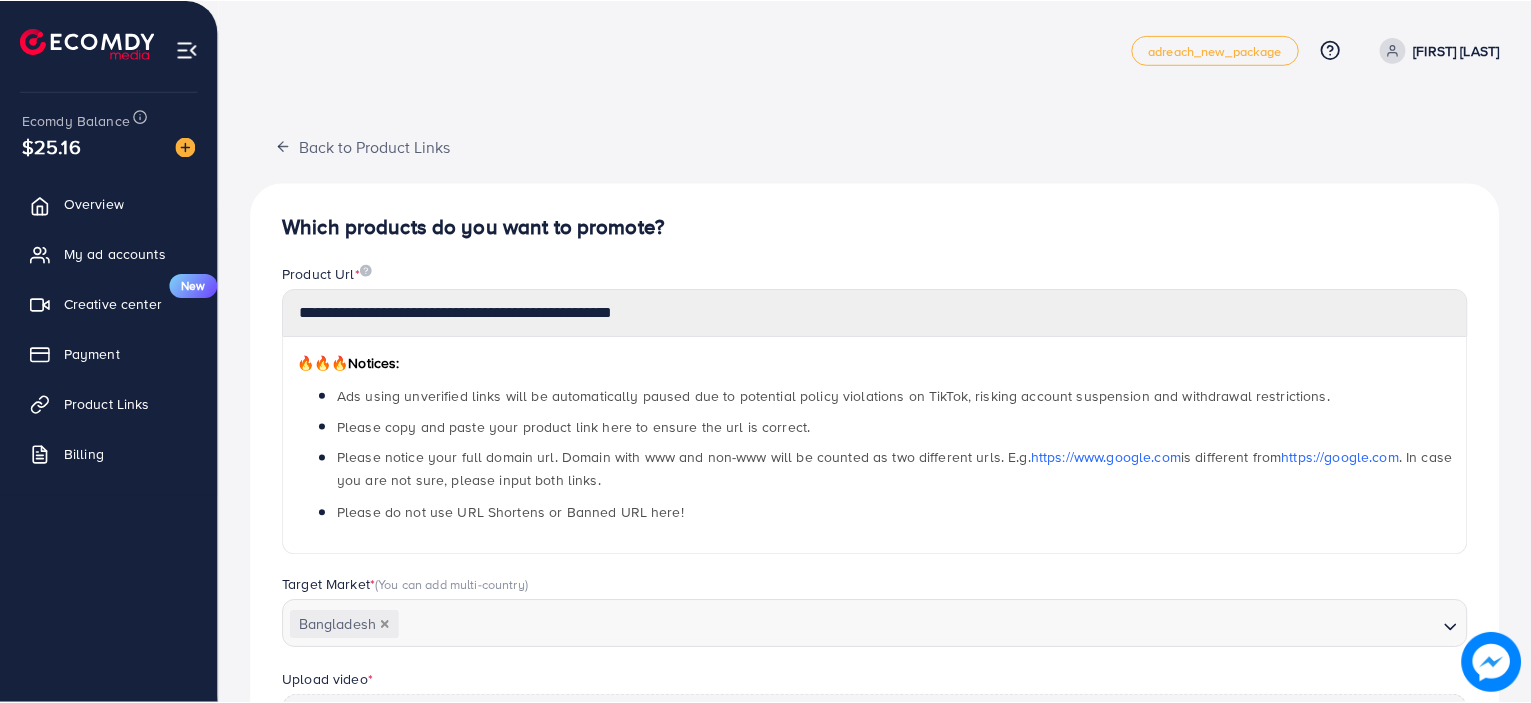 scroll, scrollTop: 611, scrollLeft: 0, axis: vertical 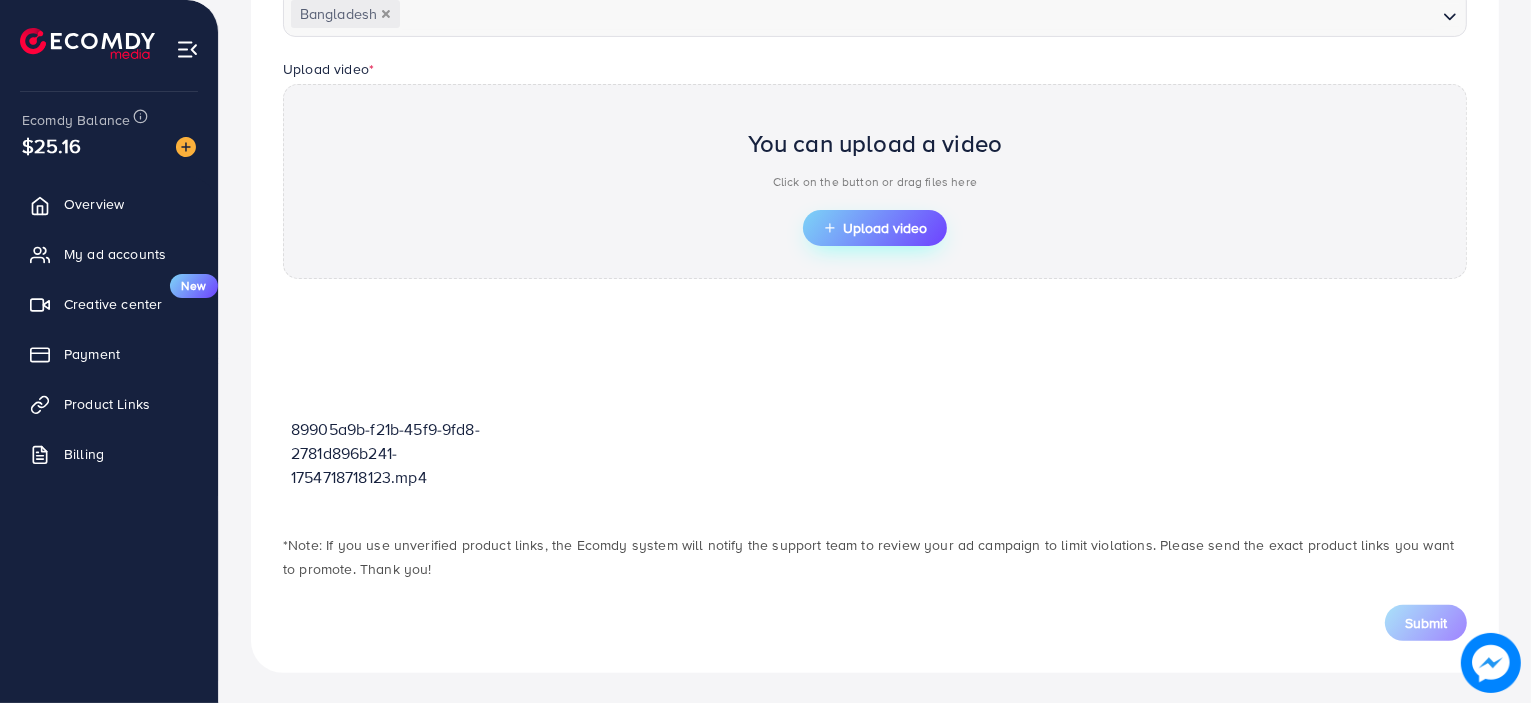 click on "Upload video" at bounding box center [875, 228] 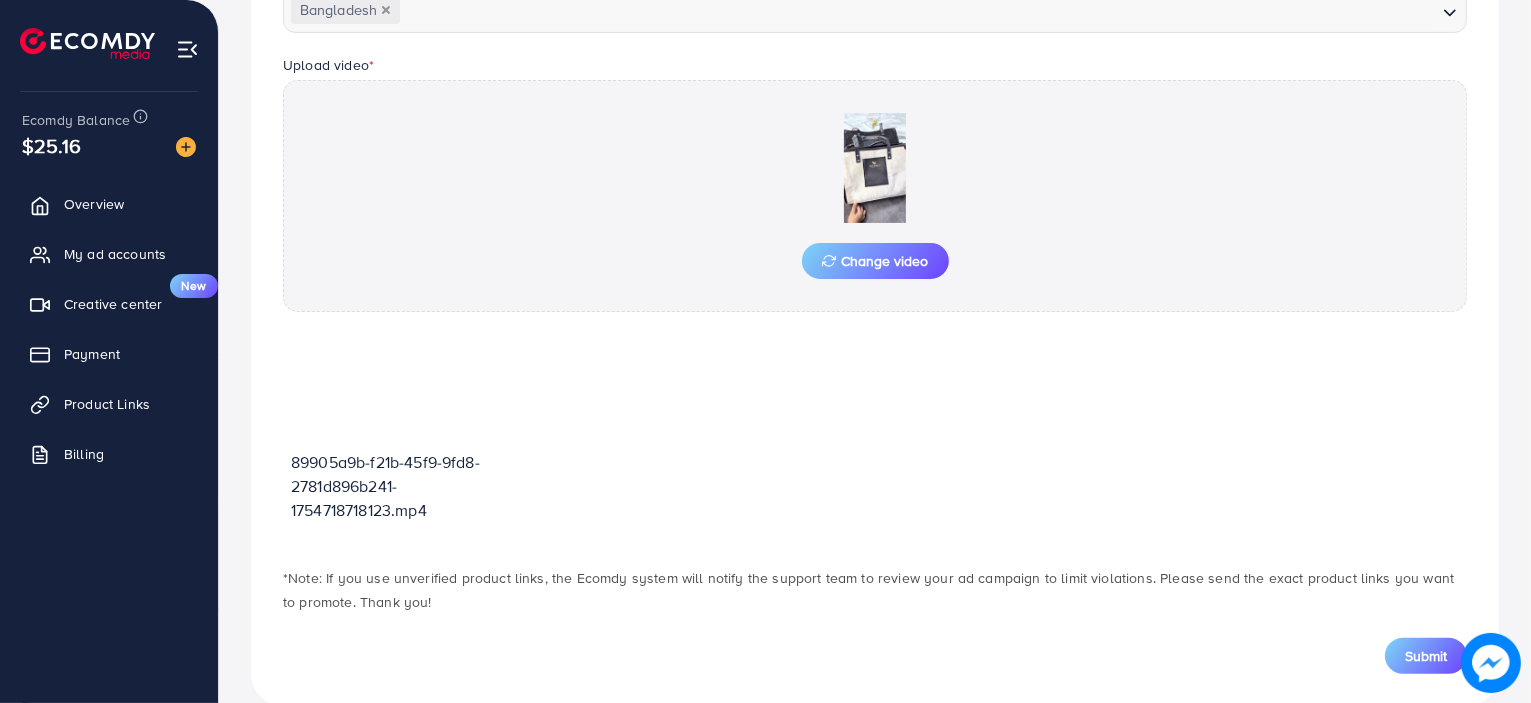 scroll, scrollTop: 648, scrollLeft: 0, axis: vertical 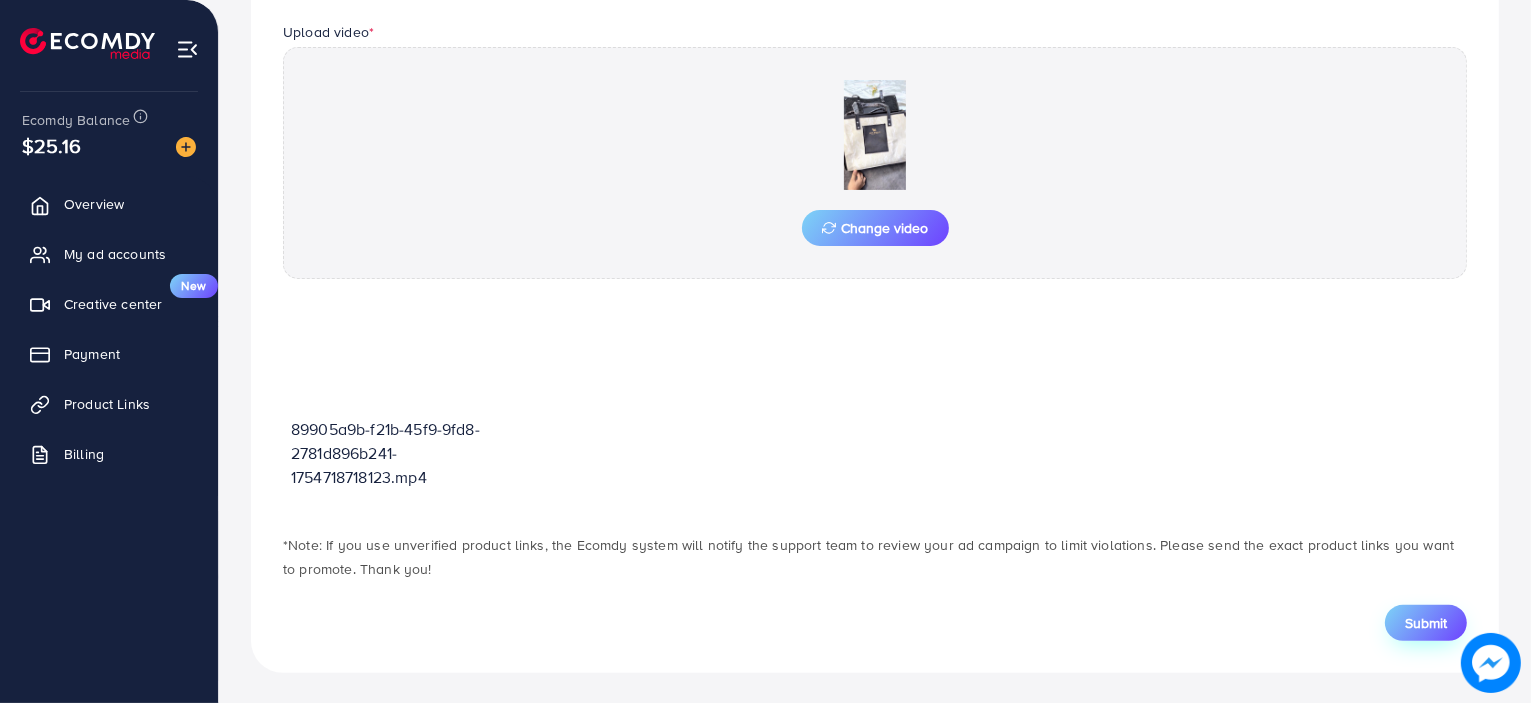click on "Submit" at bounding box center (1426, 623) 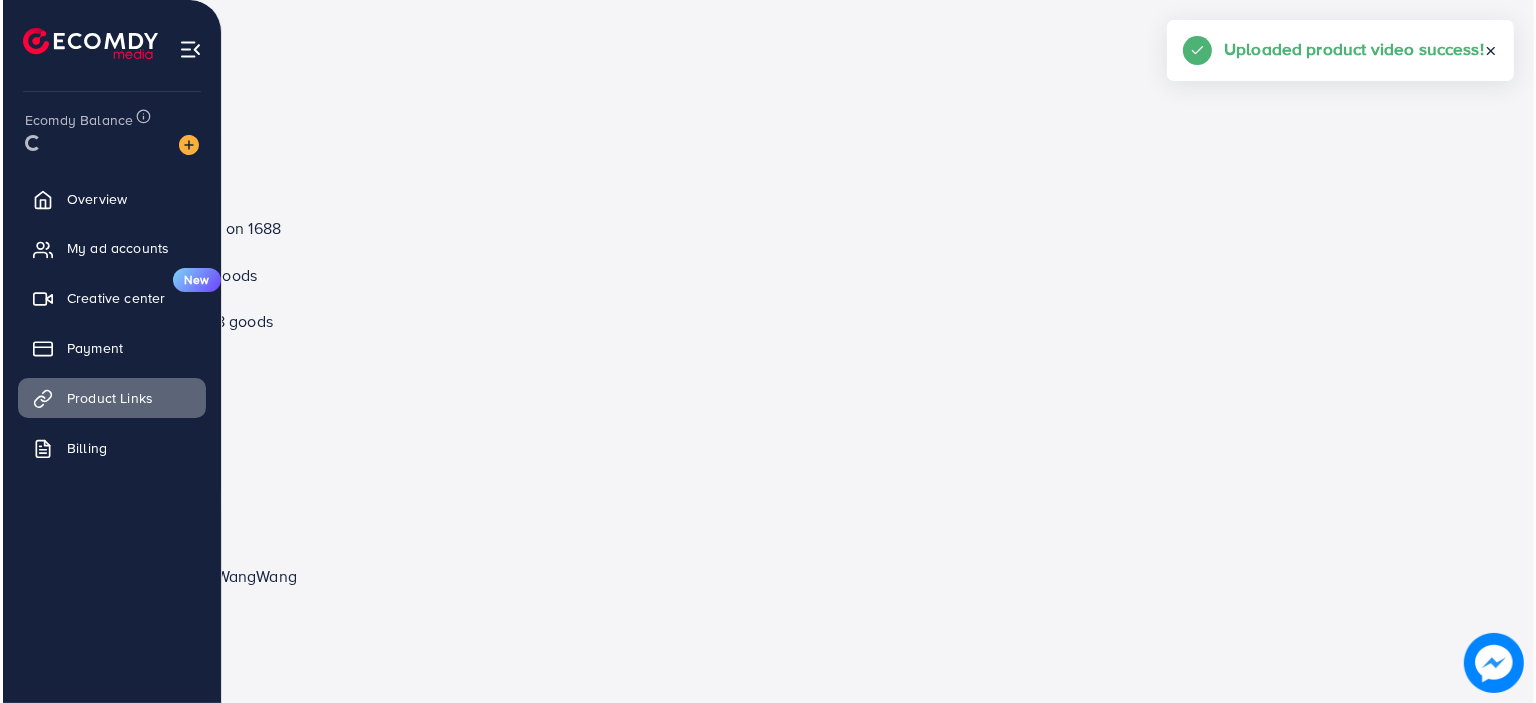scroll, scrollTop: 0, scrollLeft: 0, axis: both 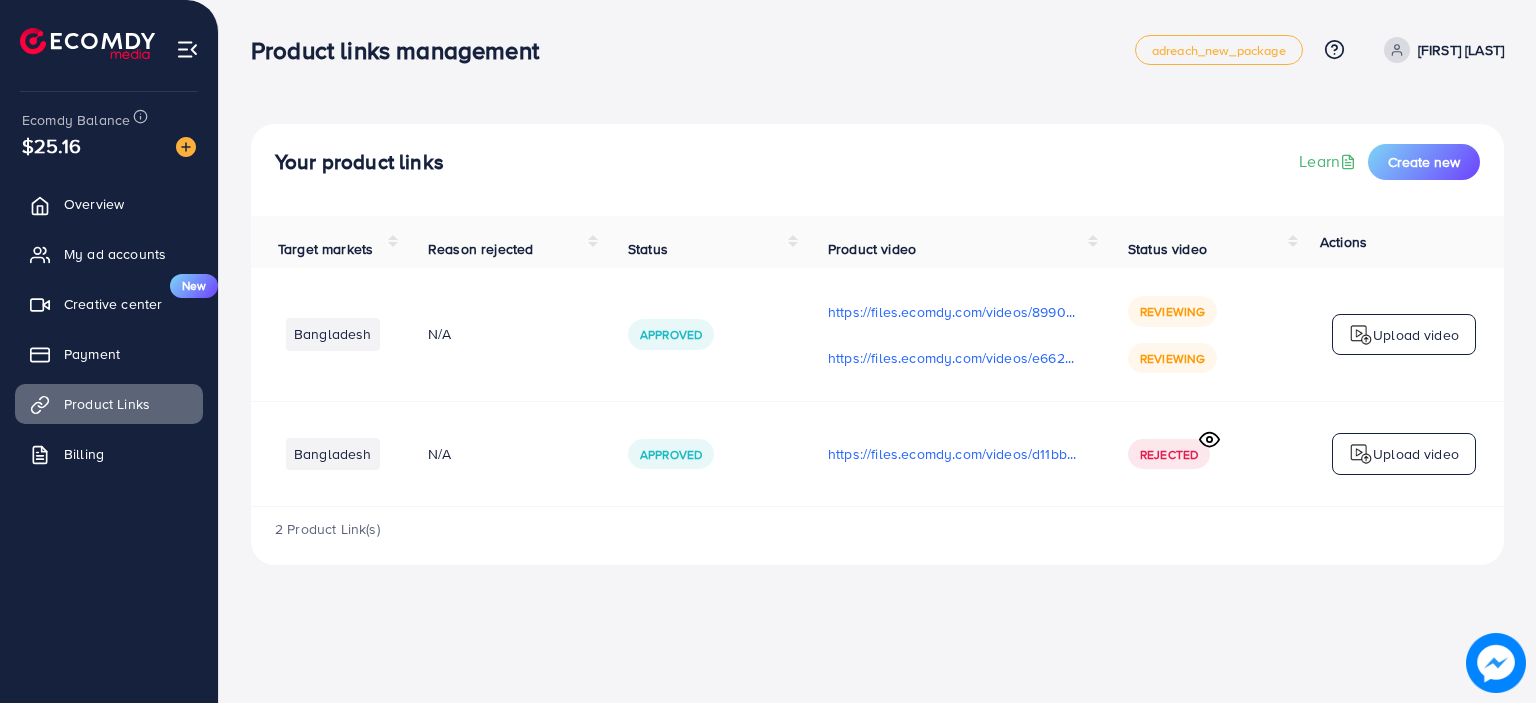 click on "Rejected" at bounding box center (1169, 454) 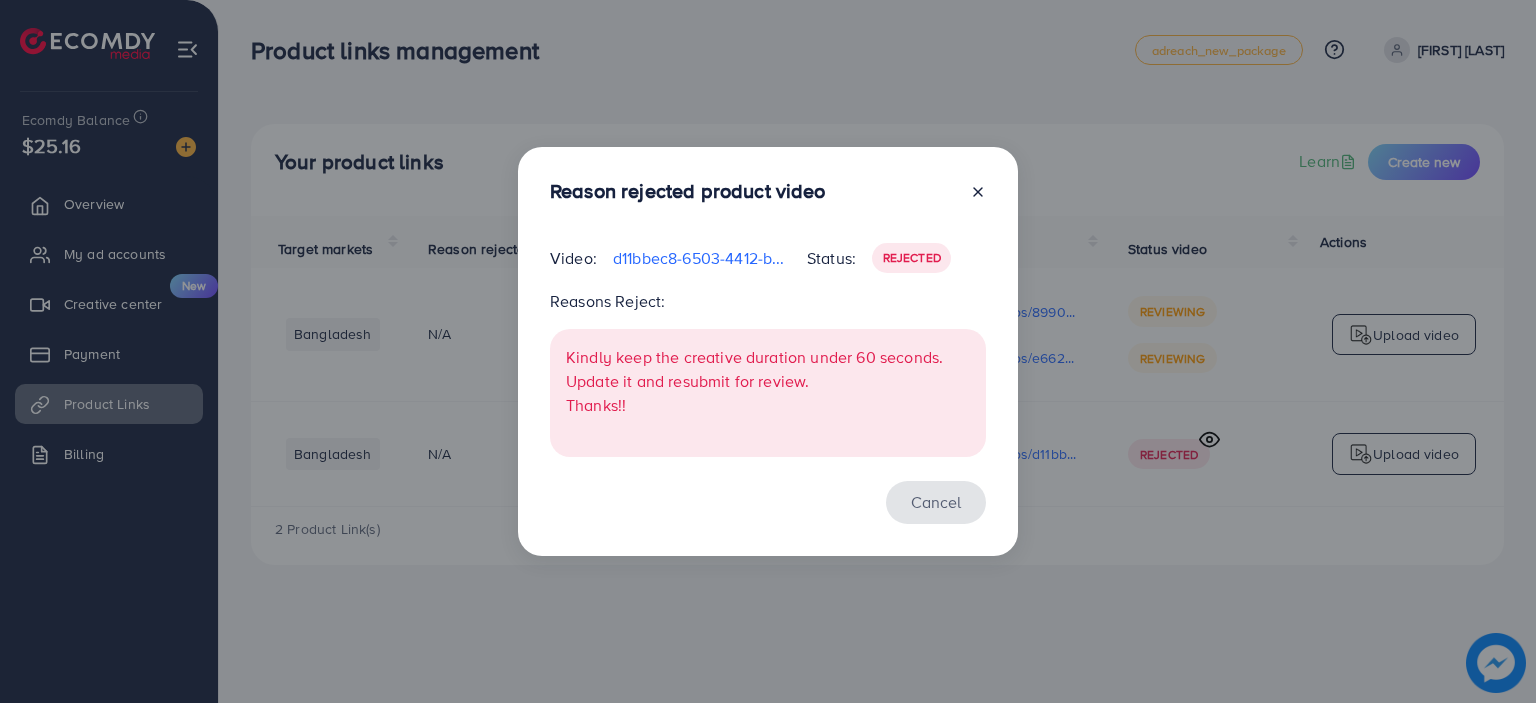 click on "Cancel" at bounding box center (936, 502) 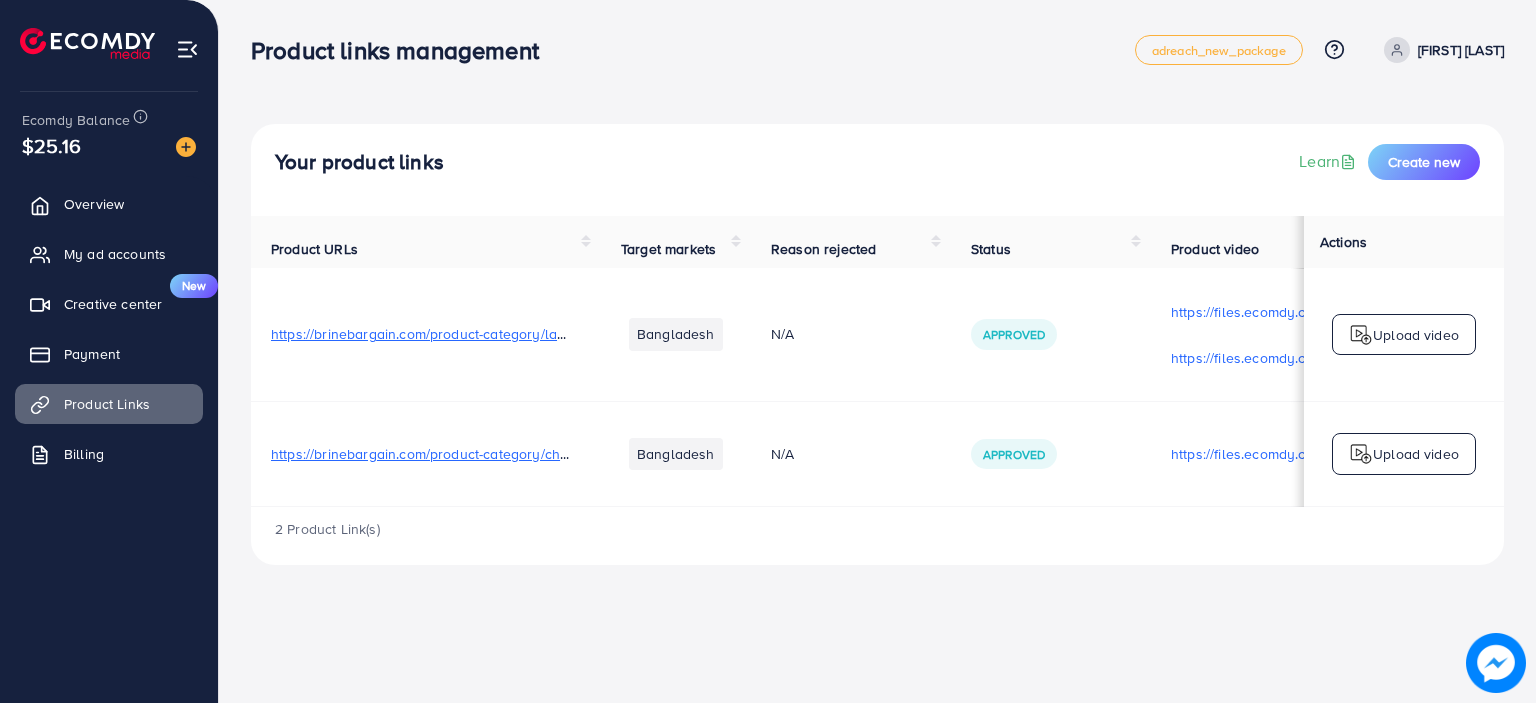 scroll, scrollTop: 0, scrollLeft: 0, axis: both 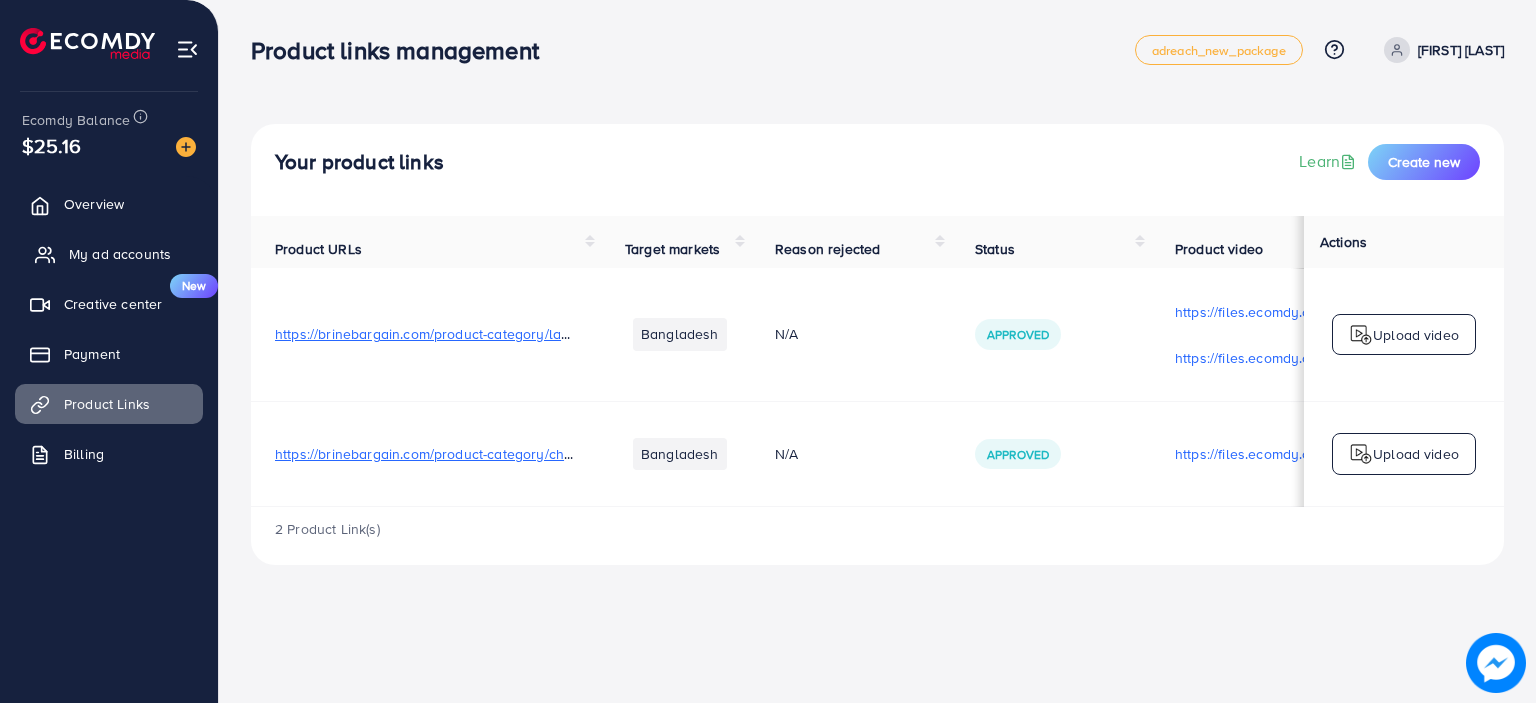 click on "My ad accounts" at bounding box center [120, 254] 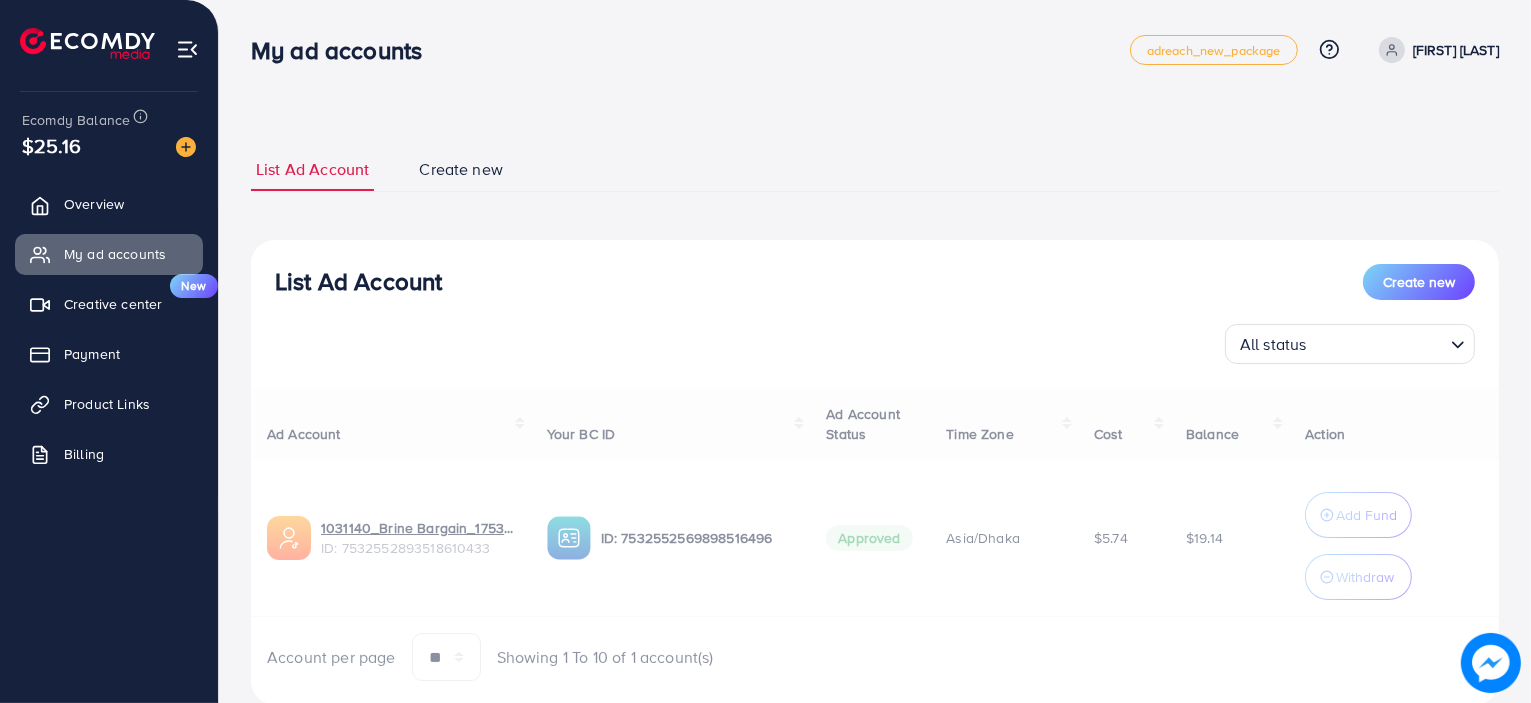 select 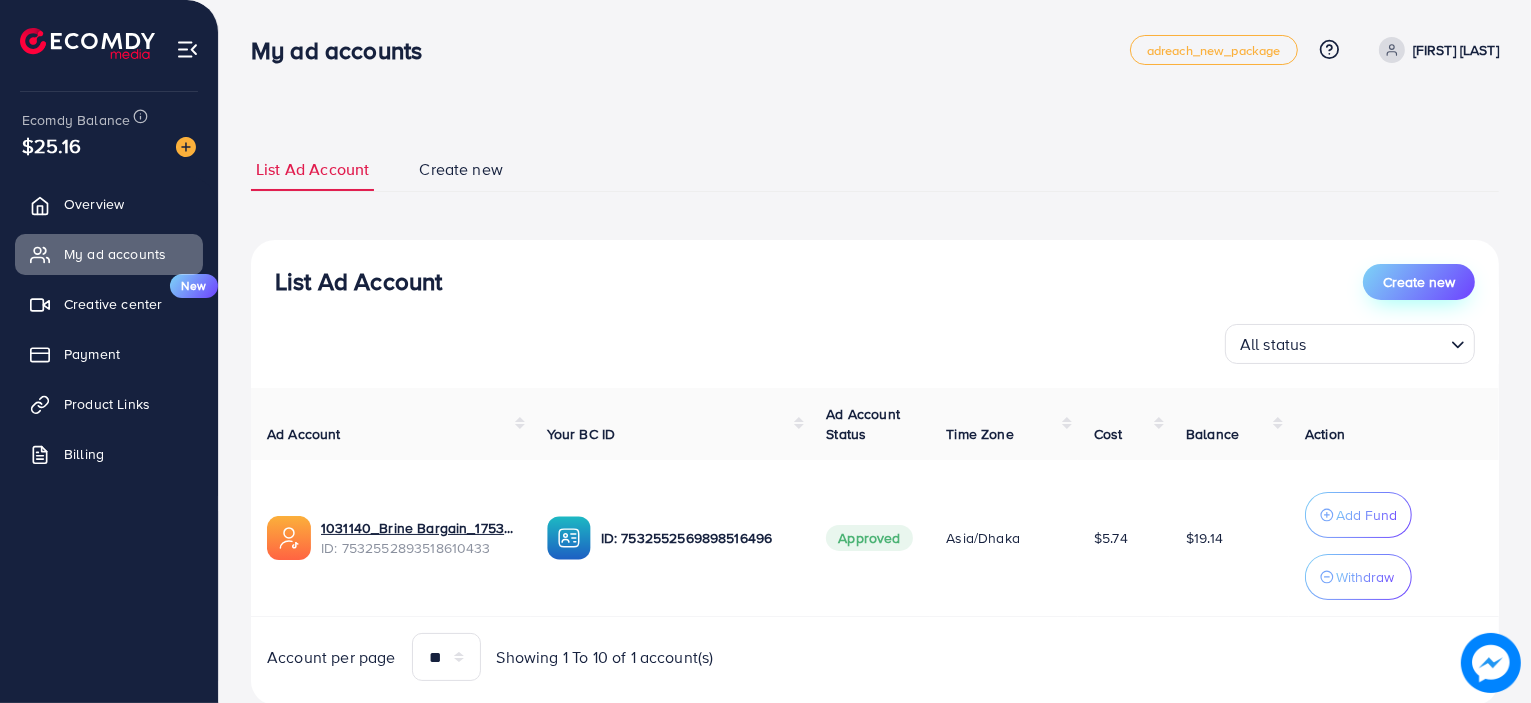click on "Create new" at bounding box center (1419, 282) 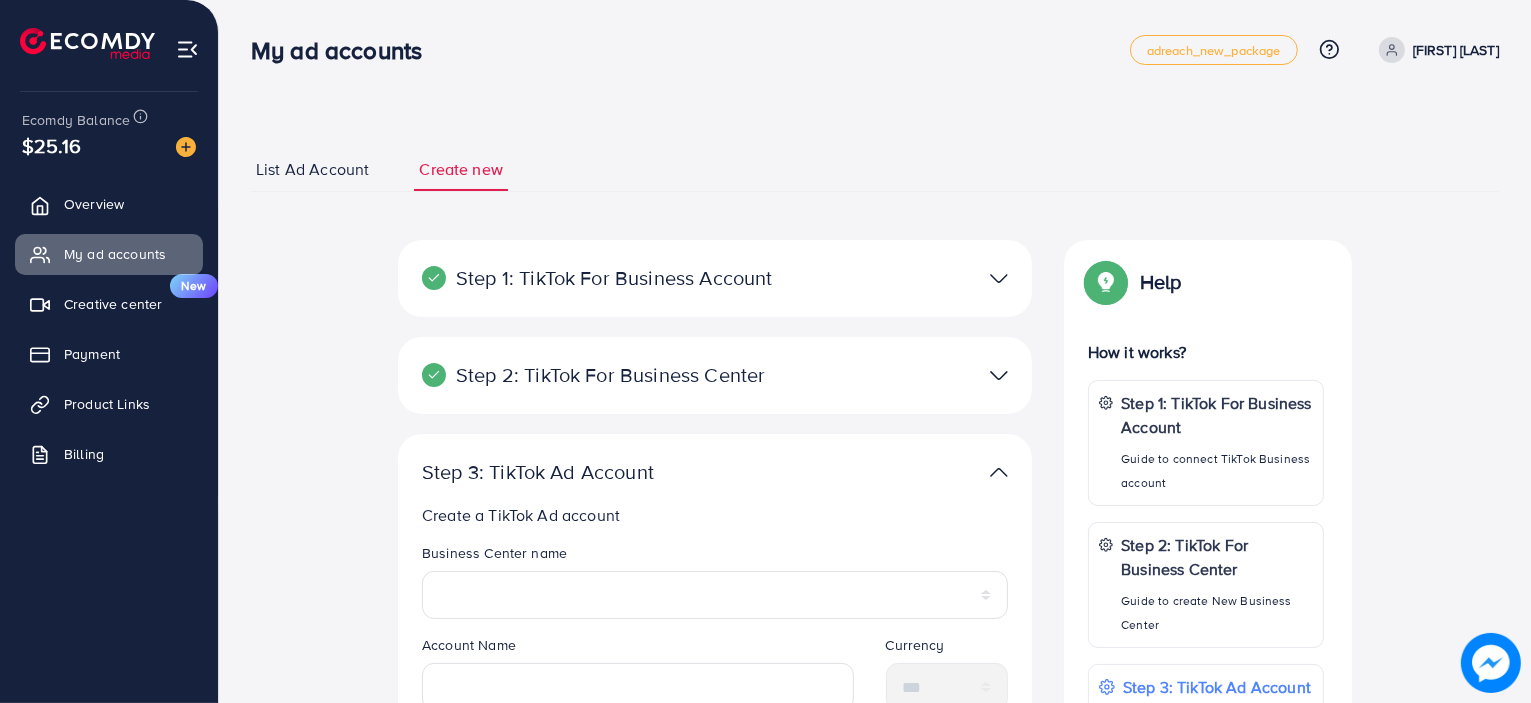click on "Step 1: TikTok For Business Account   Connect to TikTok for Business to access all of your business account in one place   user5200446102552   User ID: 7507174001346724881   By connecting your account, you agree to our   TikTok Business Product (Data) Terms" at bounding box center [715, 278] 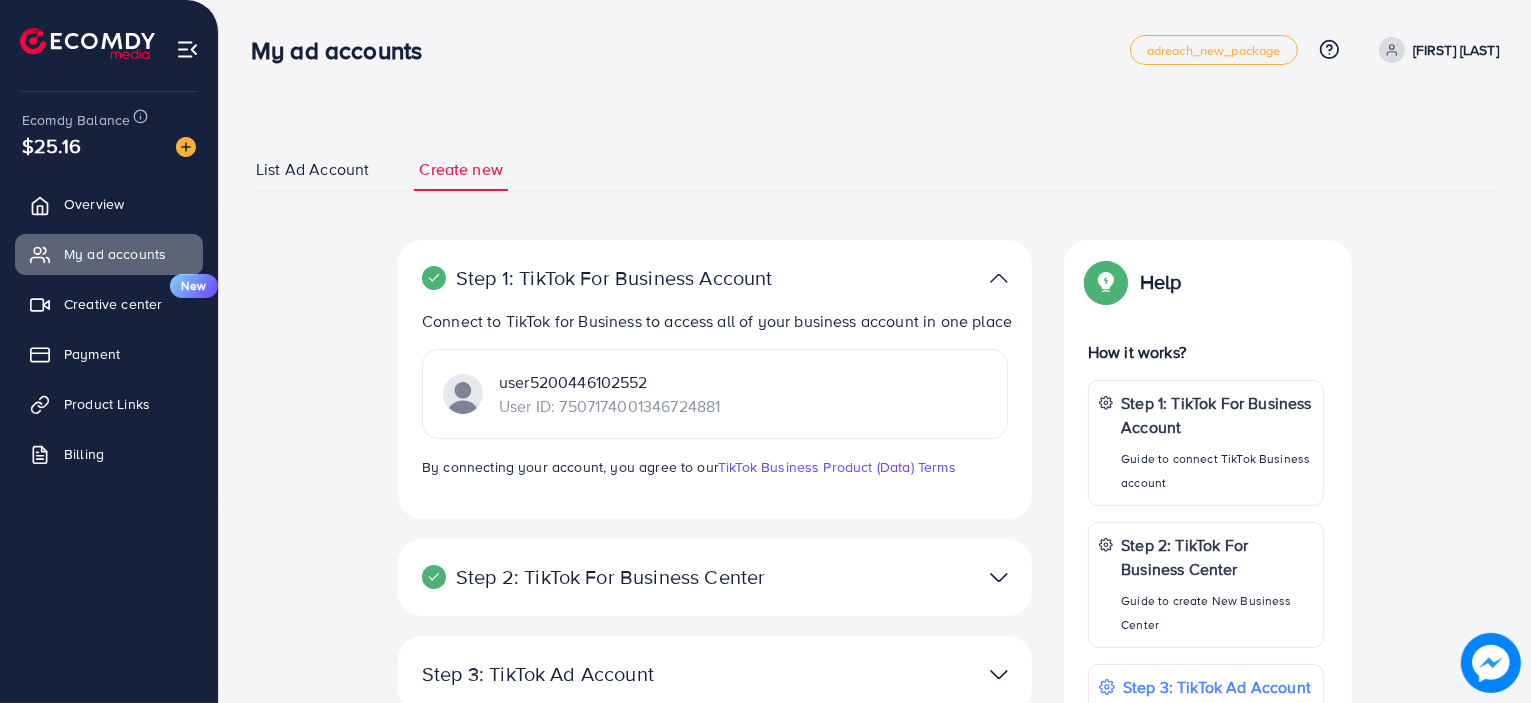 click on "user5200446102552   User ID: 7507174001346724881" at bounding box center (715, 394) 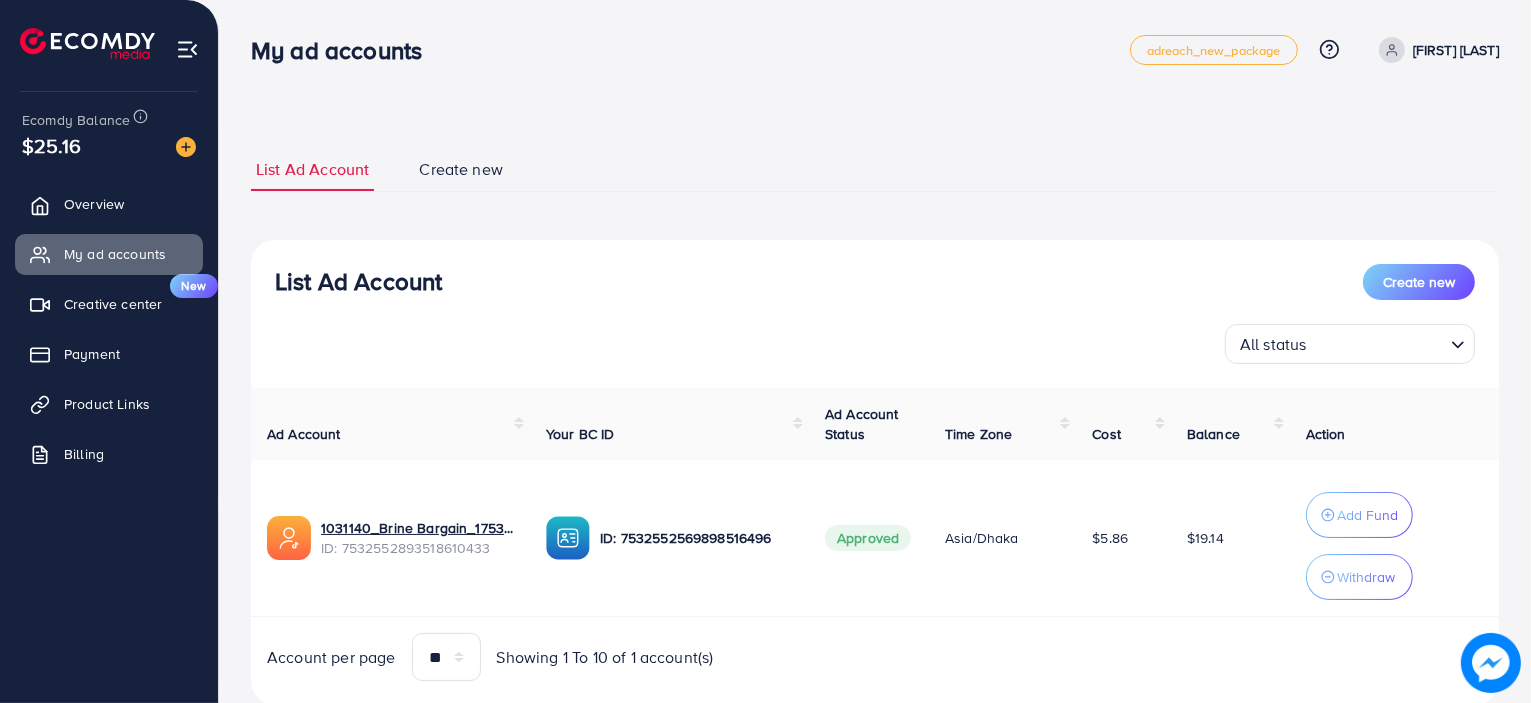 click on "Create new" at bounding box center (461, 169) 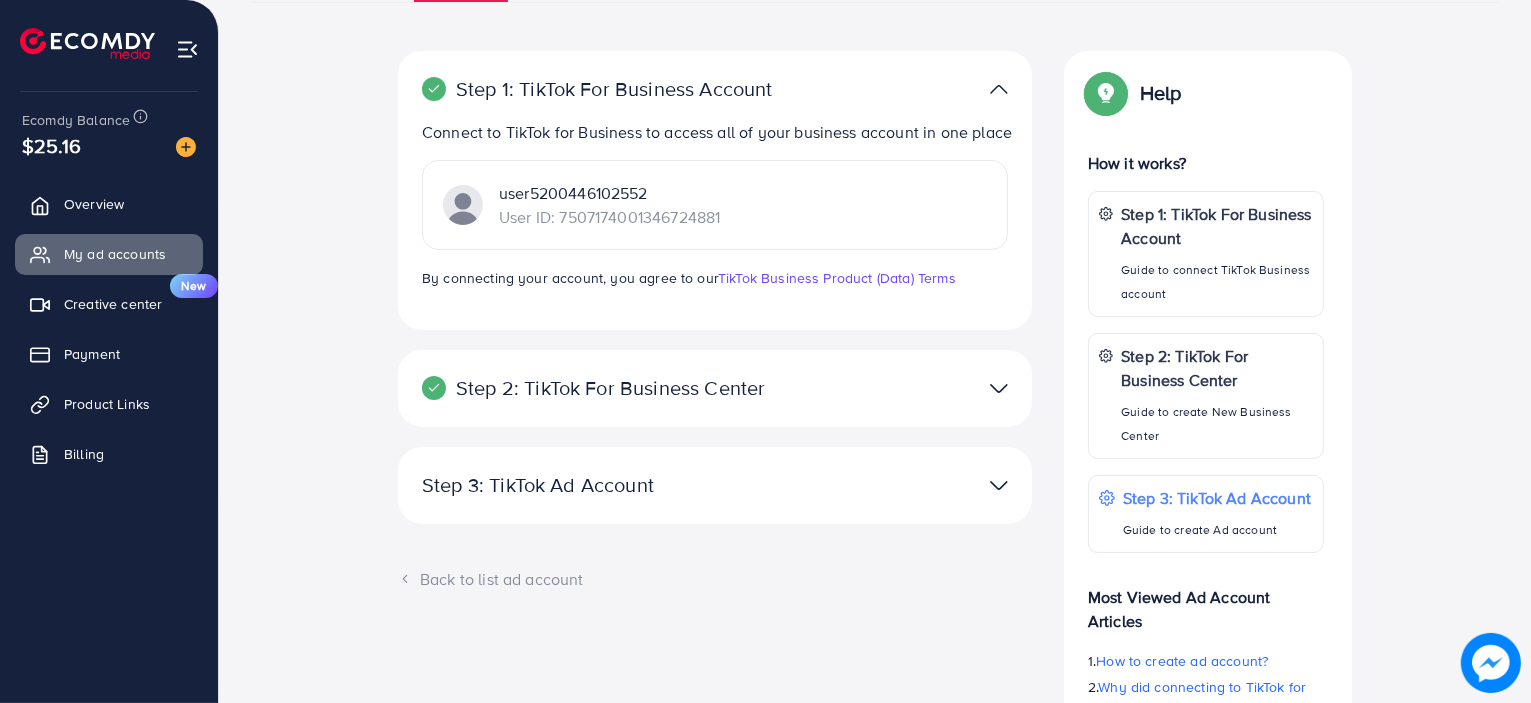 scroll, scrollTop: 200, scrollLeft: 0, axis: vertical 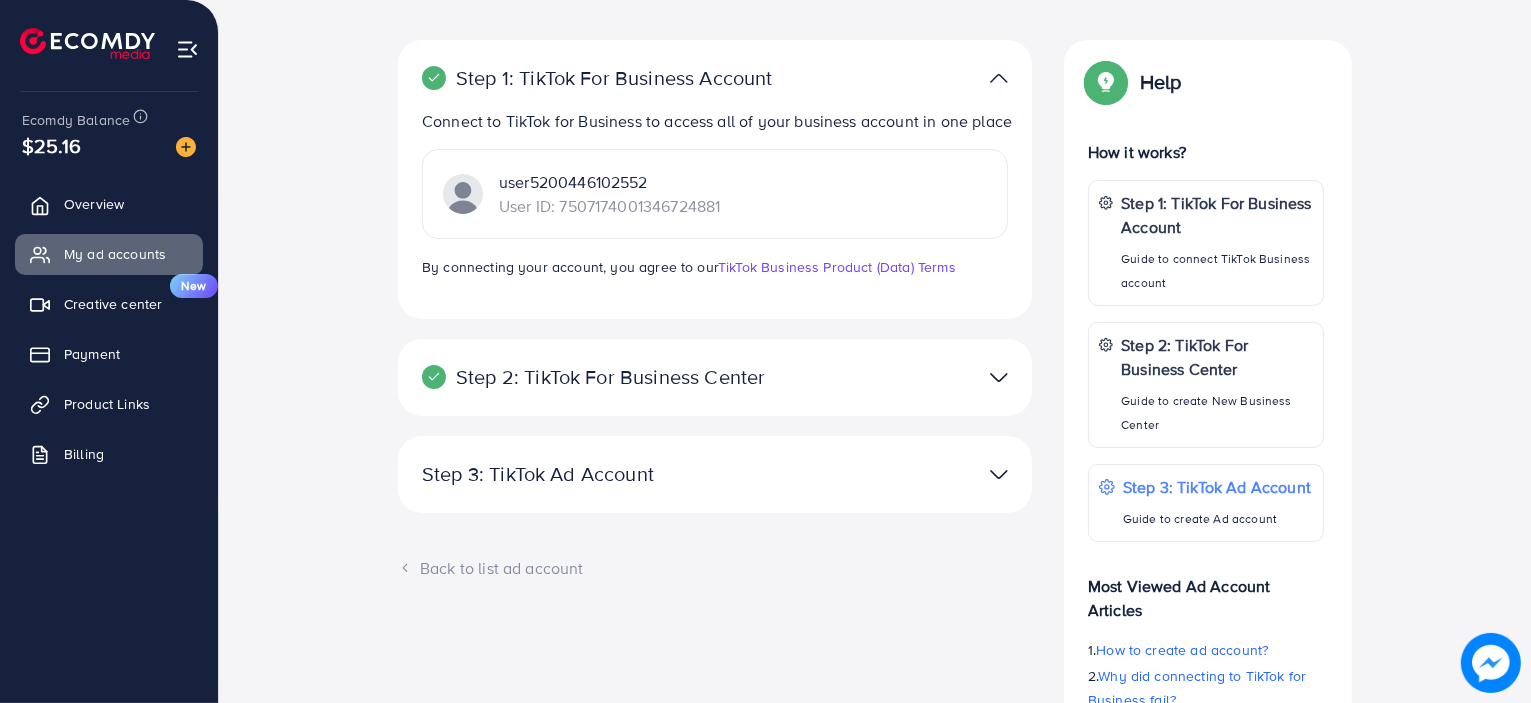 click on "Step 2: TikTok For Business Center" at bounding box center [612, 377] 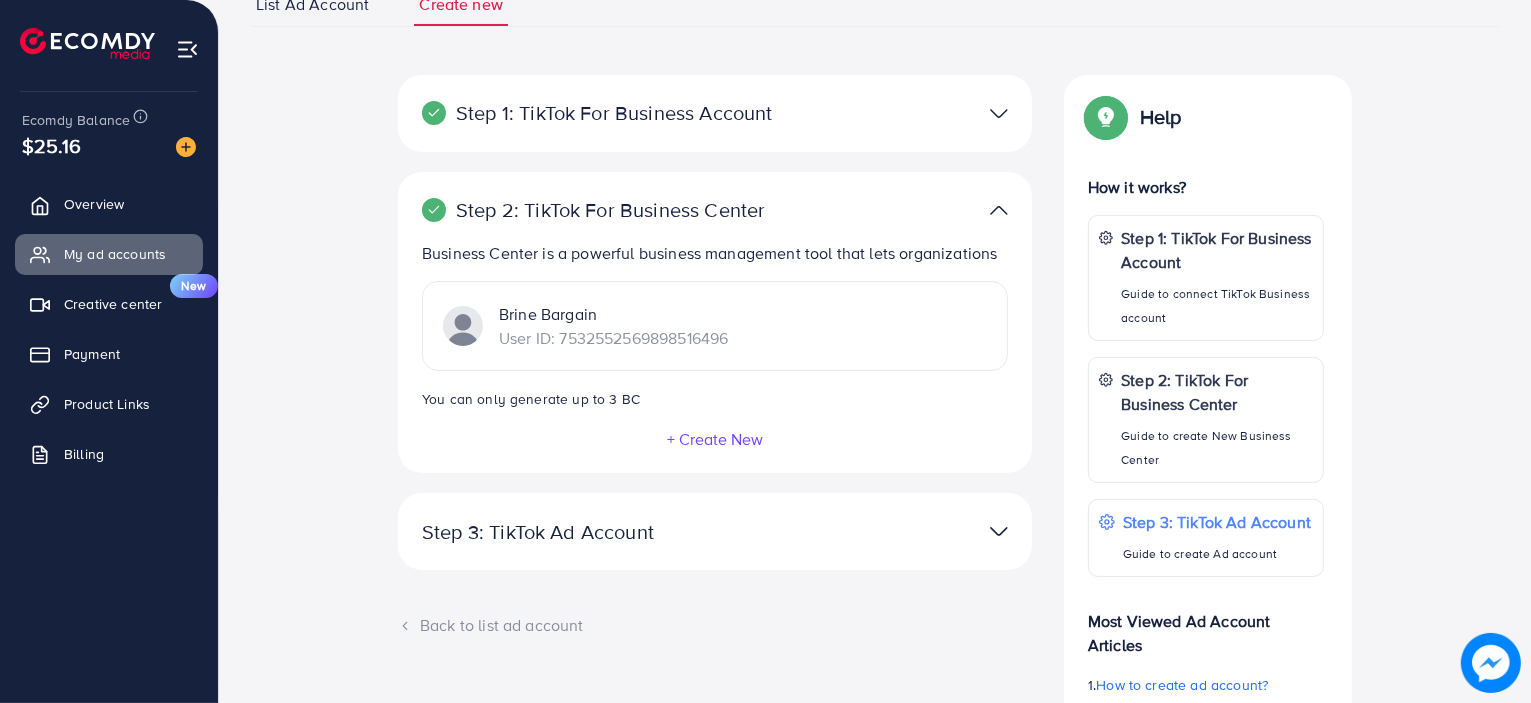 scroll, scrollTop: 200, scrollLeft: 0, axis: vertical 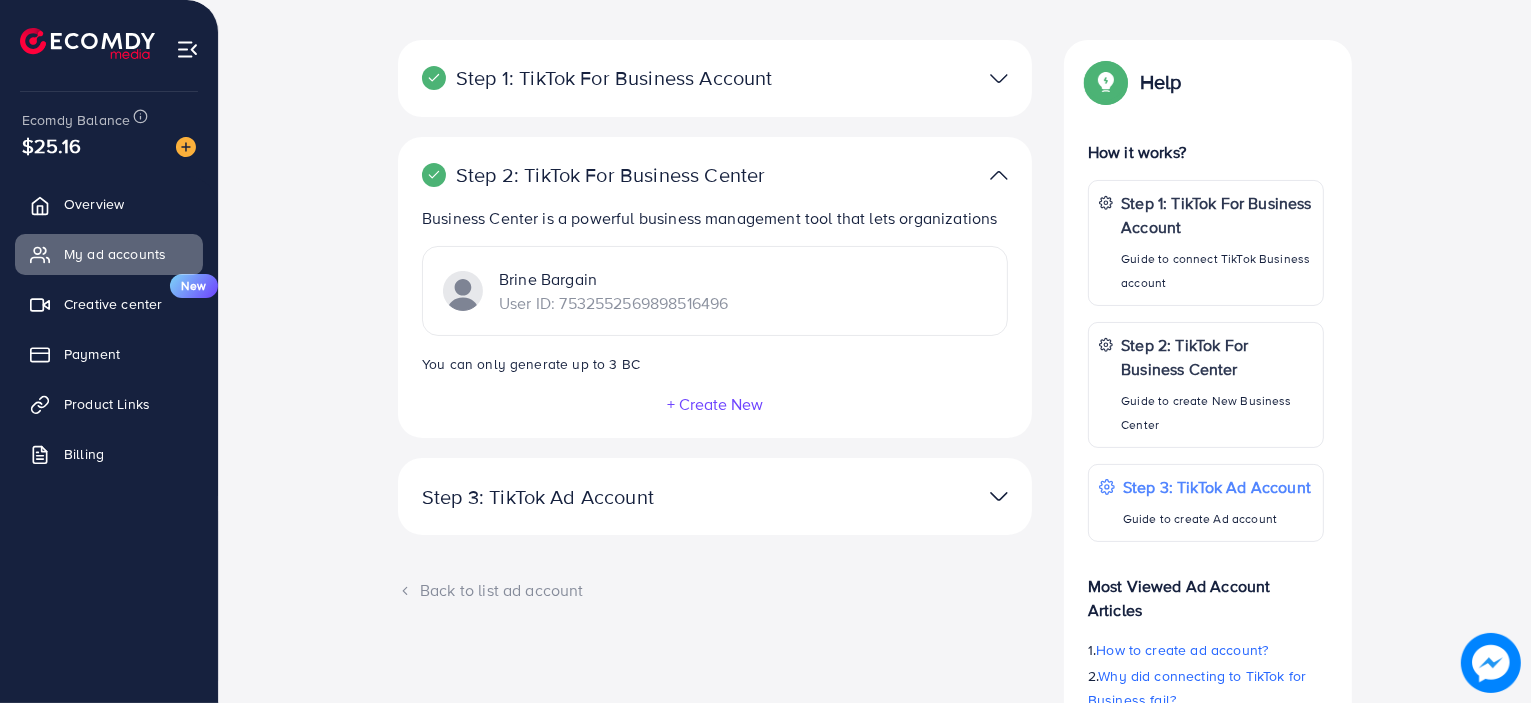 click on "**********" at bounding box center (715, 496) 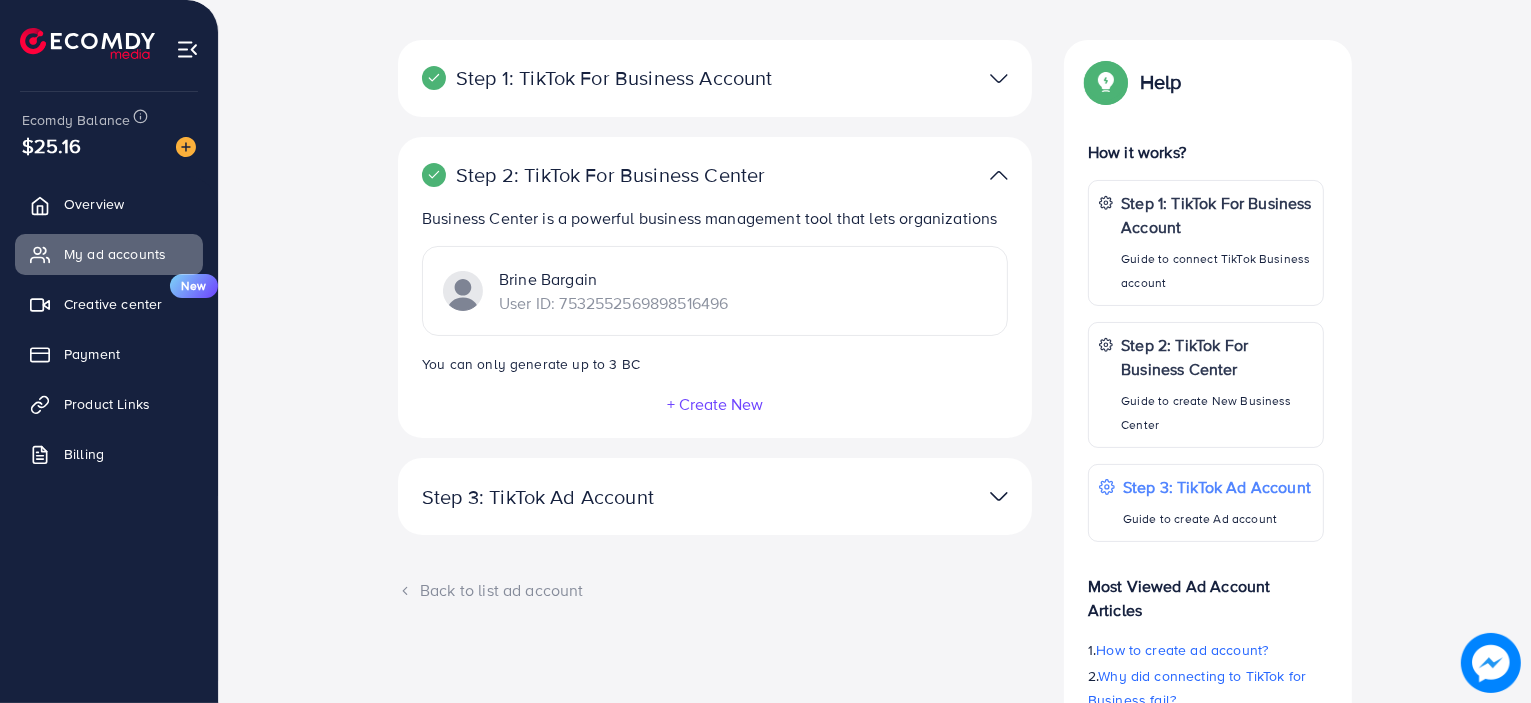 click at bounding box center [999, 496] 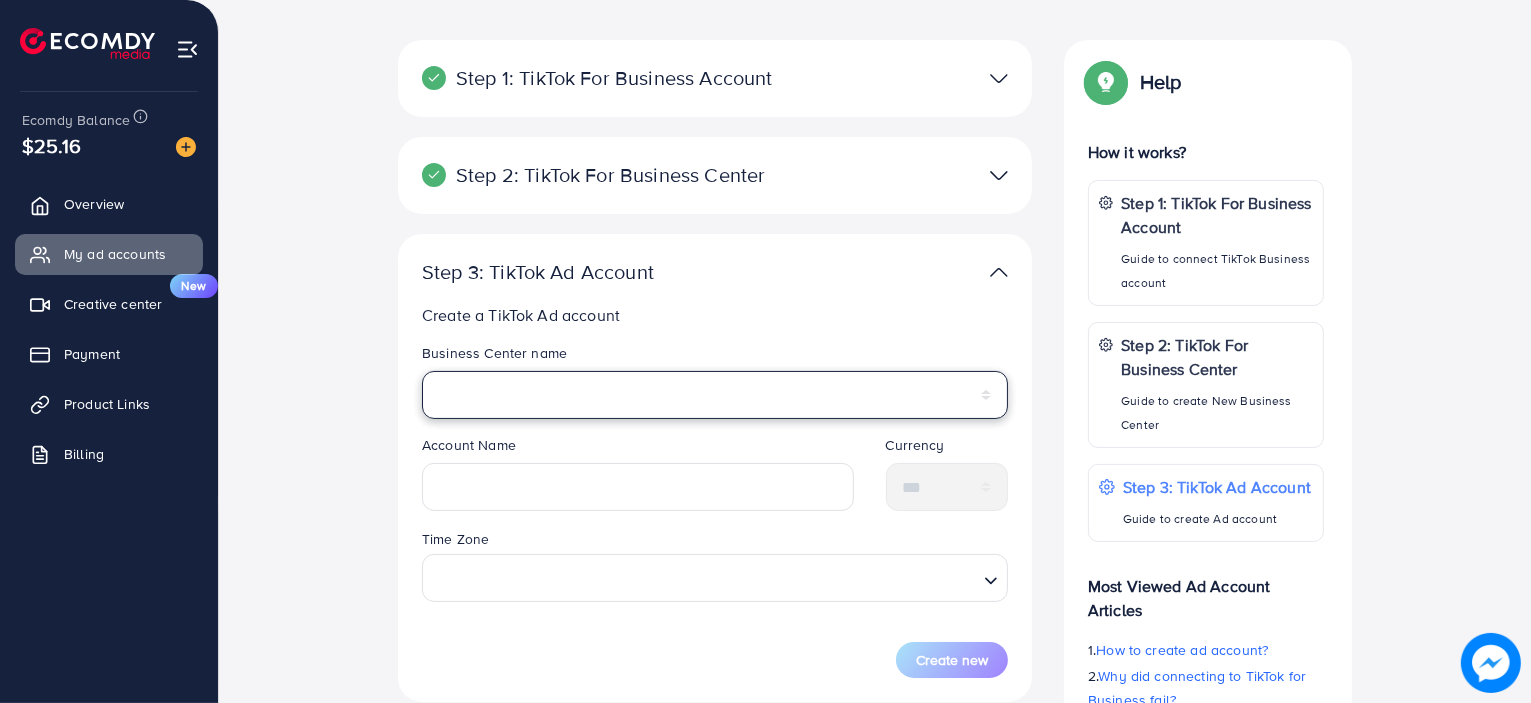 click on "**********" at bounding box center [715, 395] 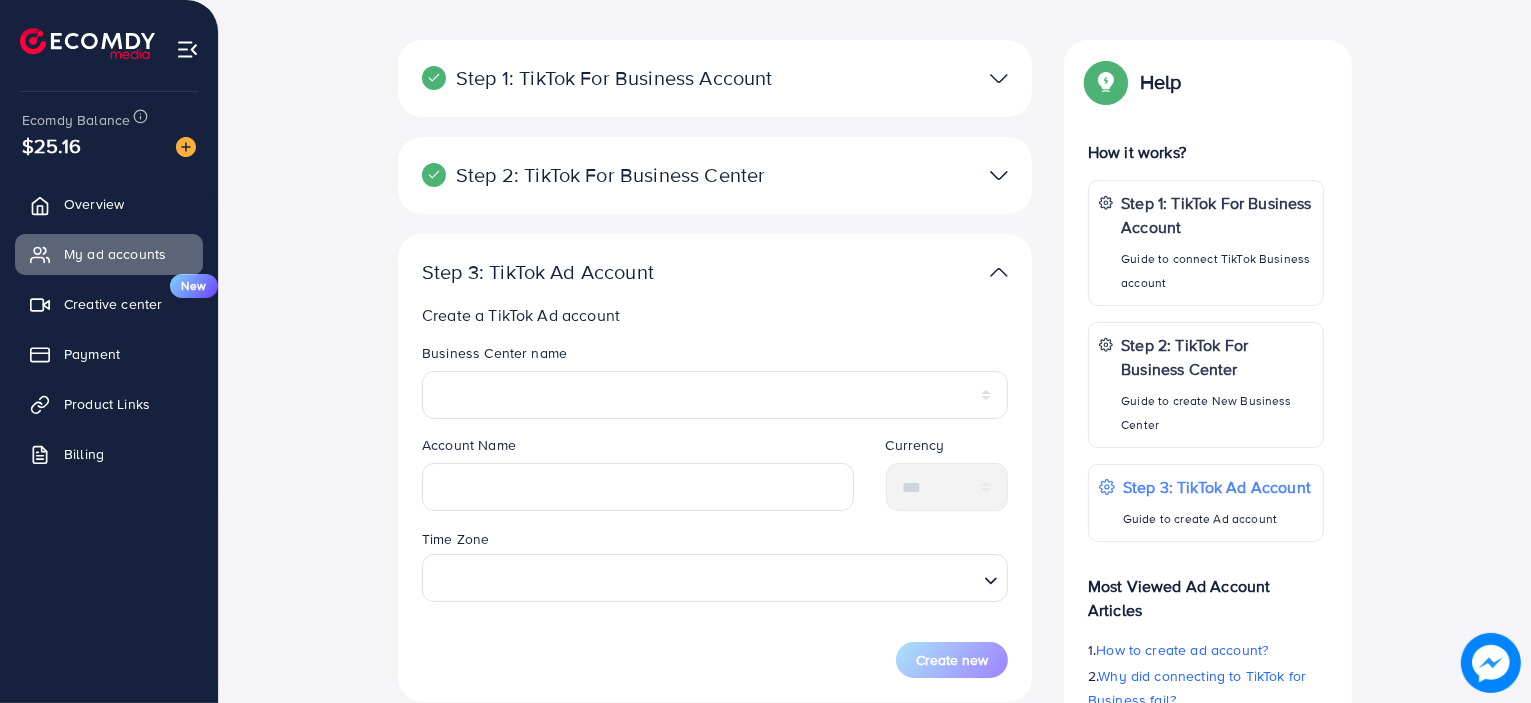 click on "**********" at bounding box center [715, 452] 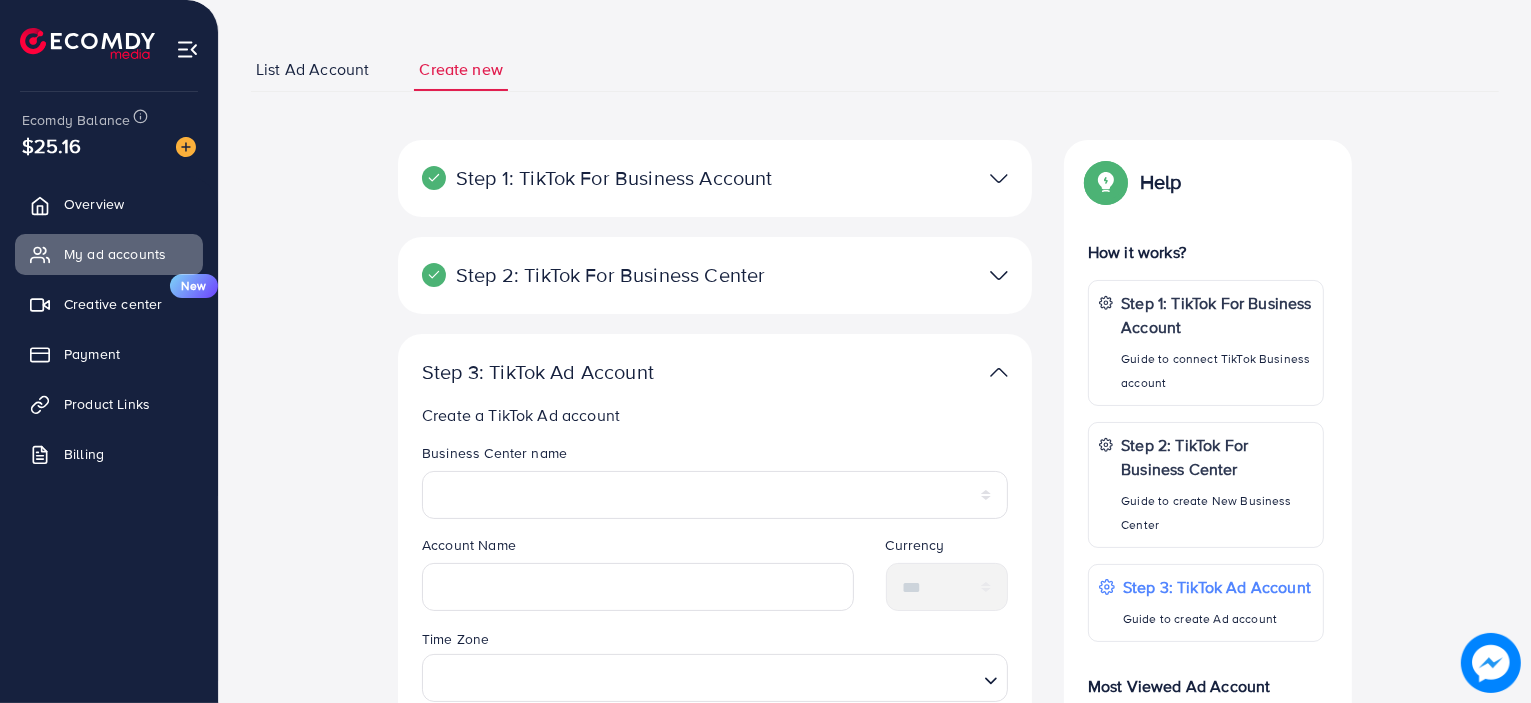 scroll, scrollTop: 200, scrollLeft: 0, axis: vertical 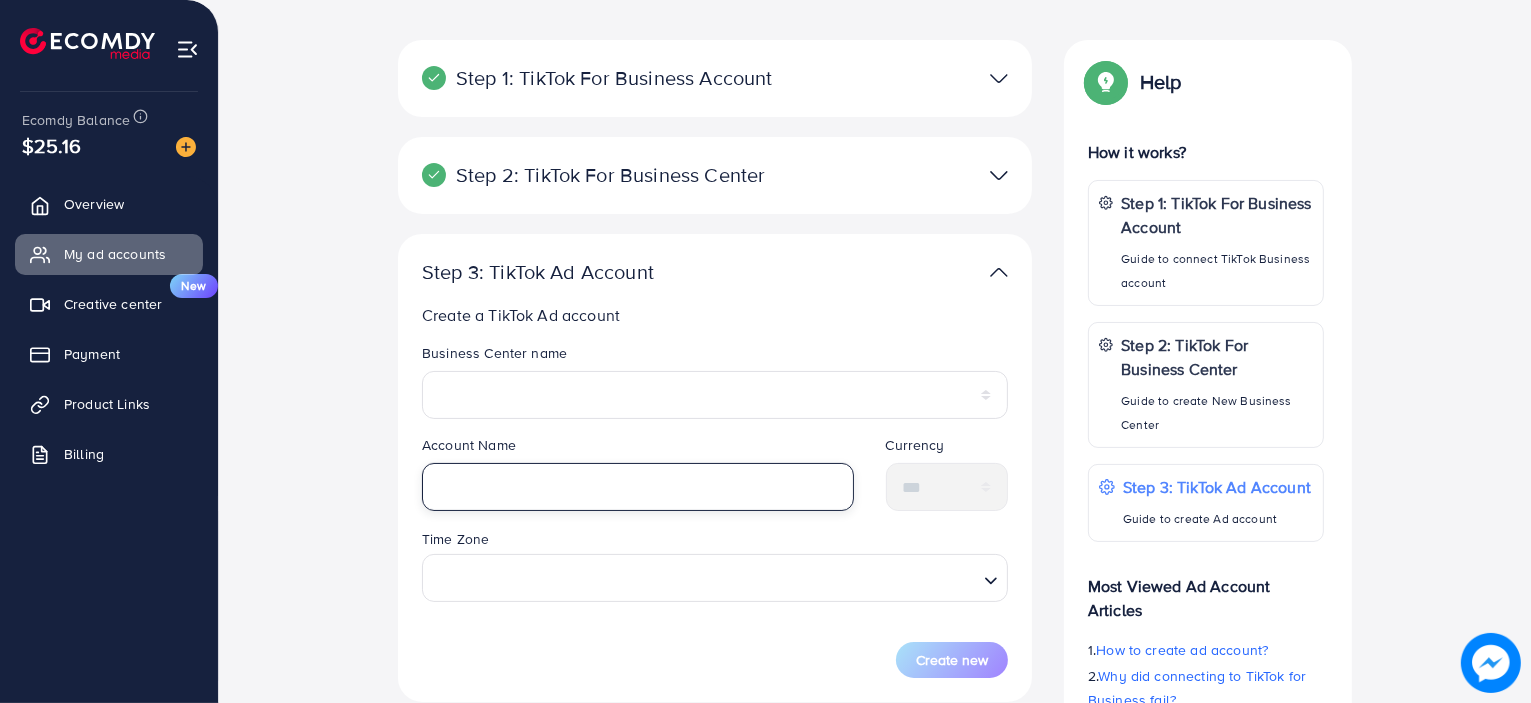 click at bounding box center [638, 487] 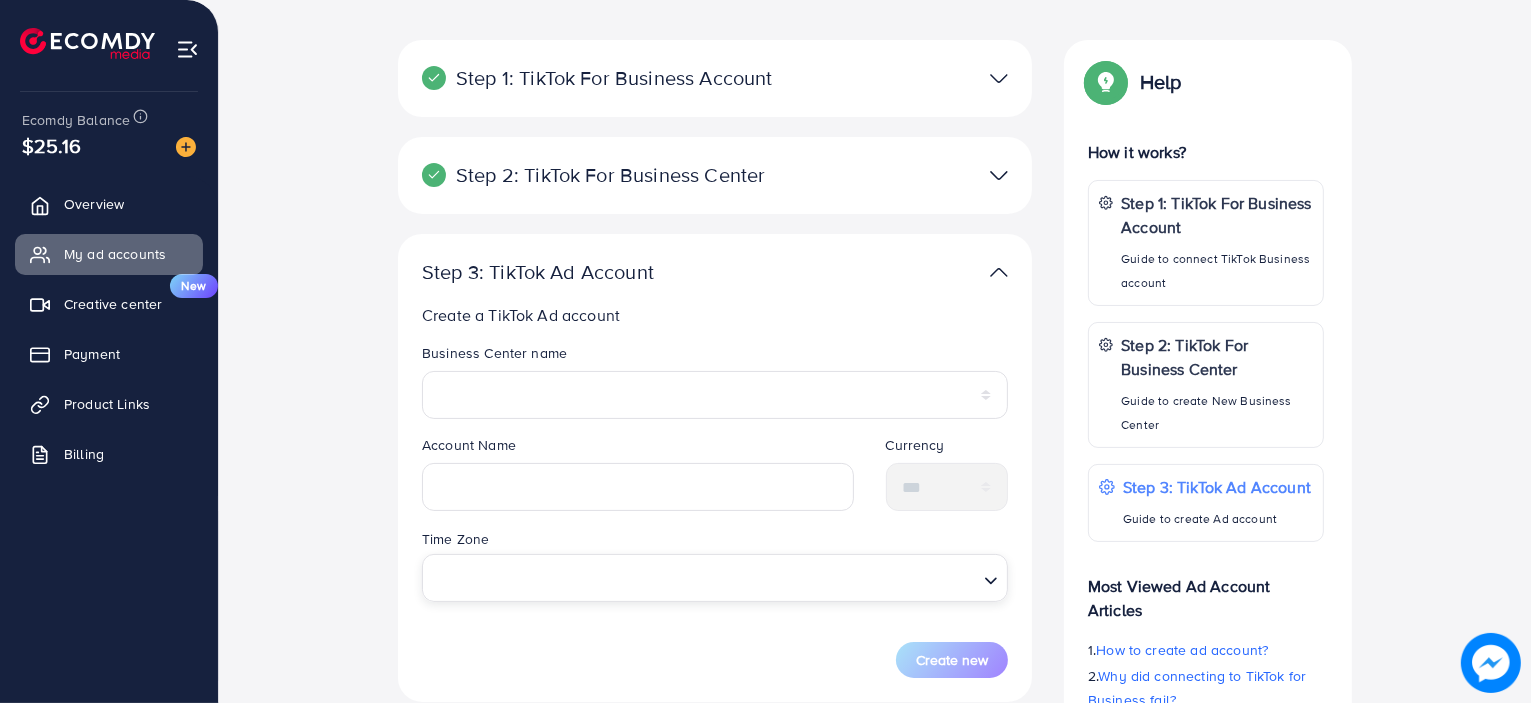 click on "Time Zone           Loading..." at bounding box center (715, 564) 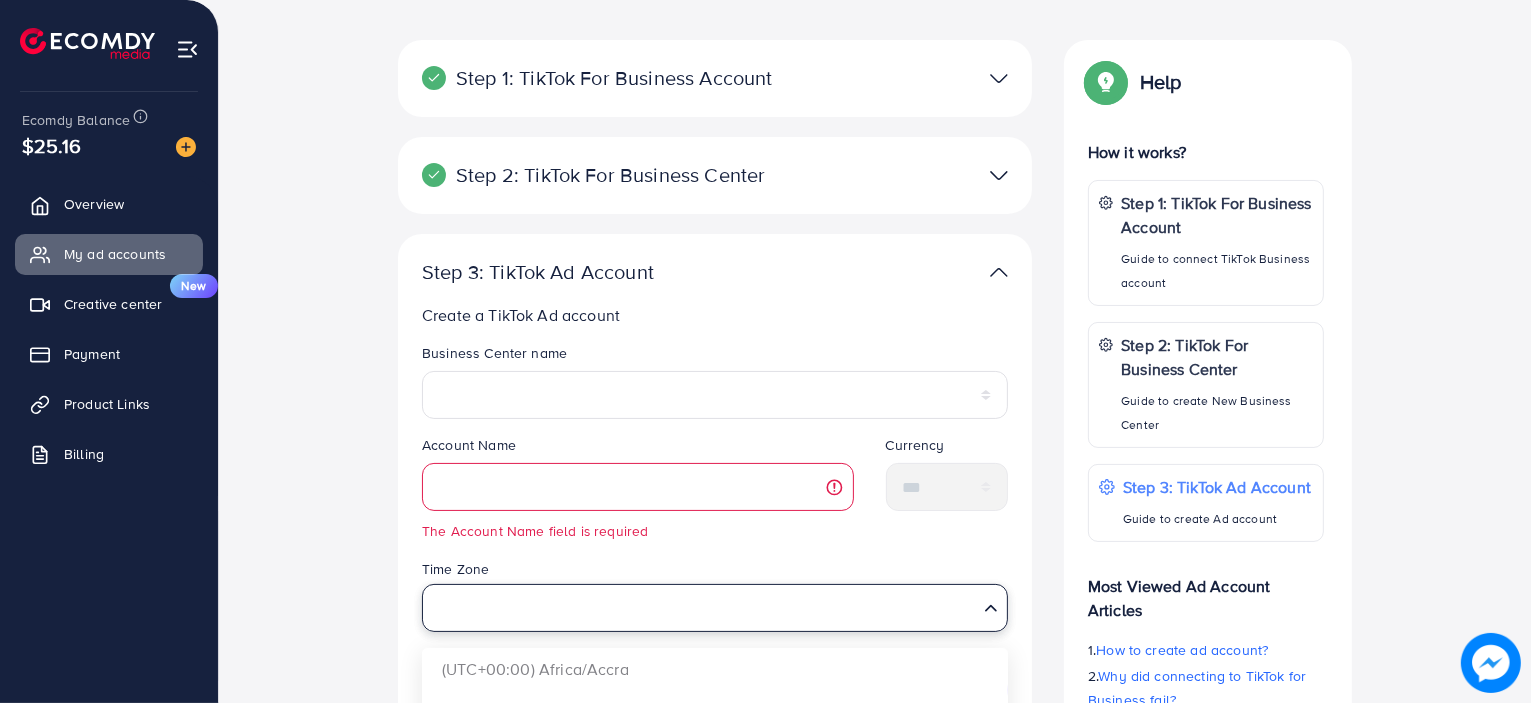 scroll, scrollTop: 400, scrollLeft: 0, axis: vertical 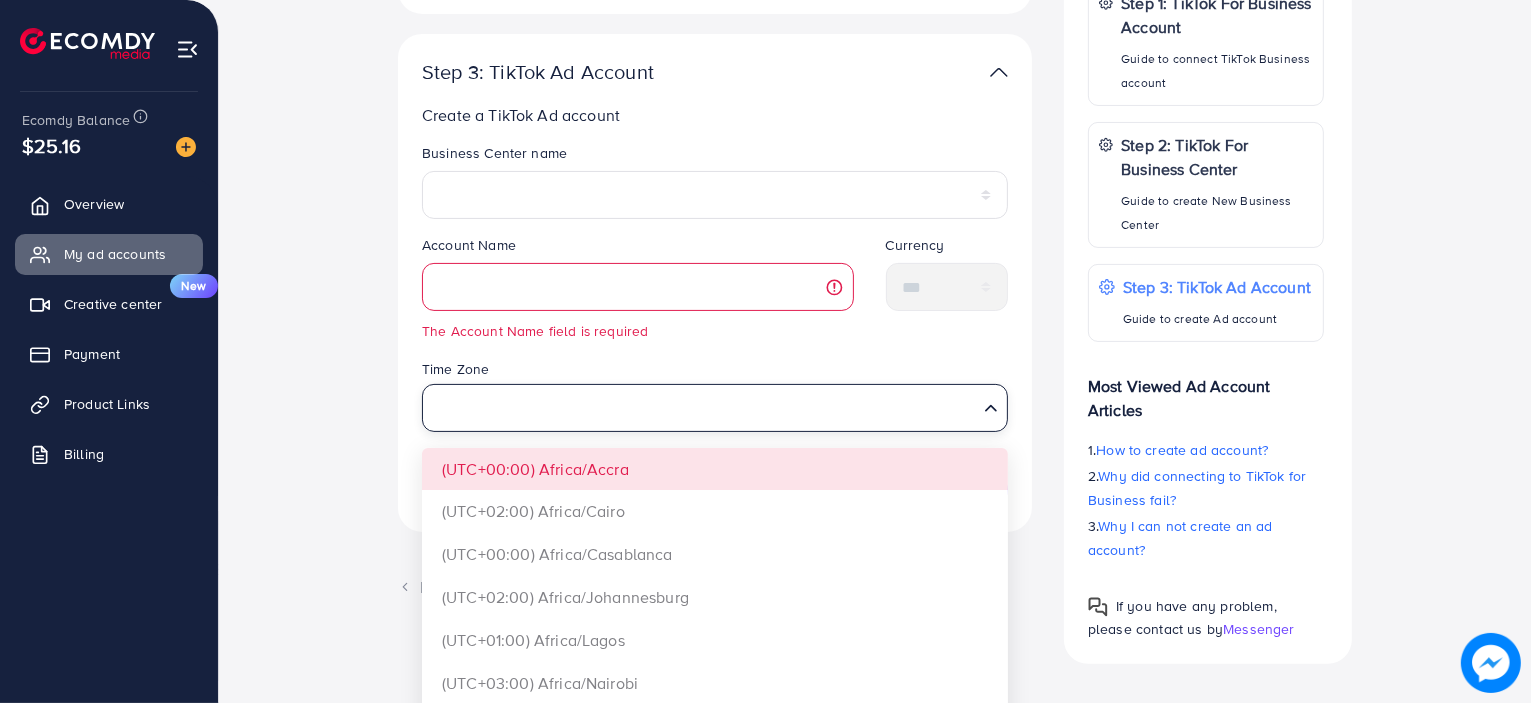 click on "Currency" at bounding box center (947, 249) 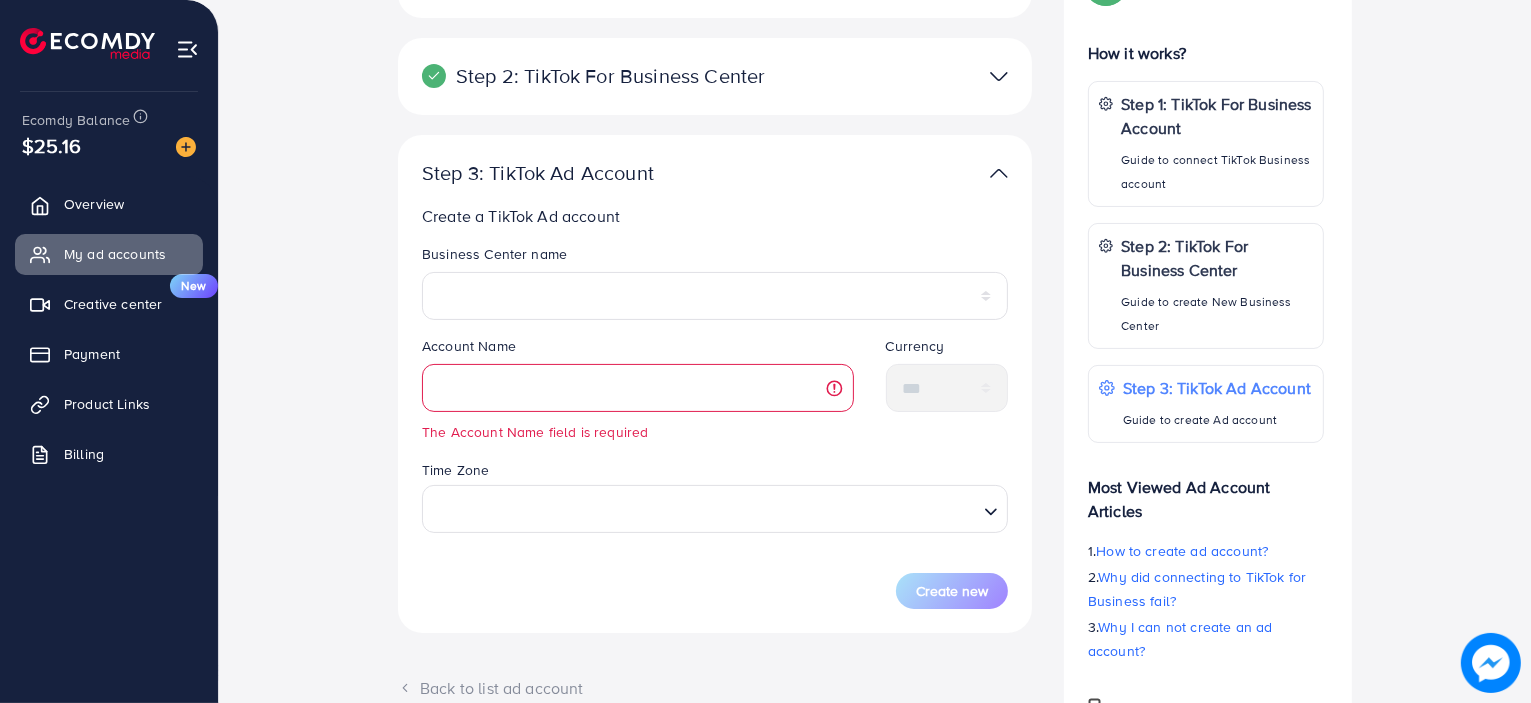 scroll, scrollTop: 200, scrollLeft: 0, axis: vertical 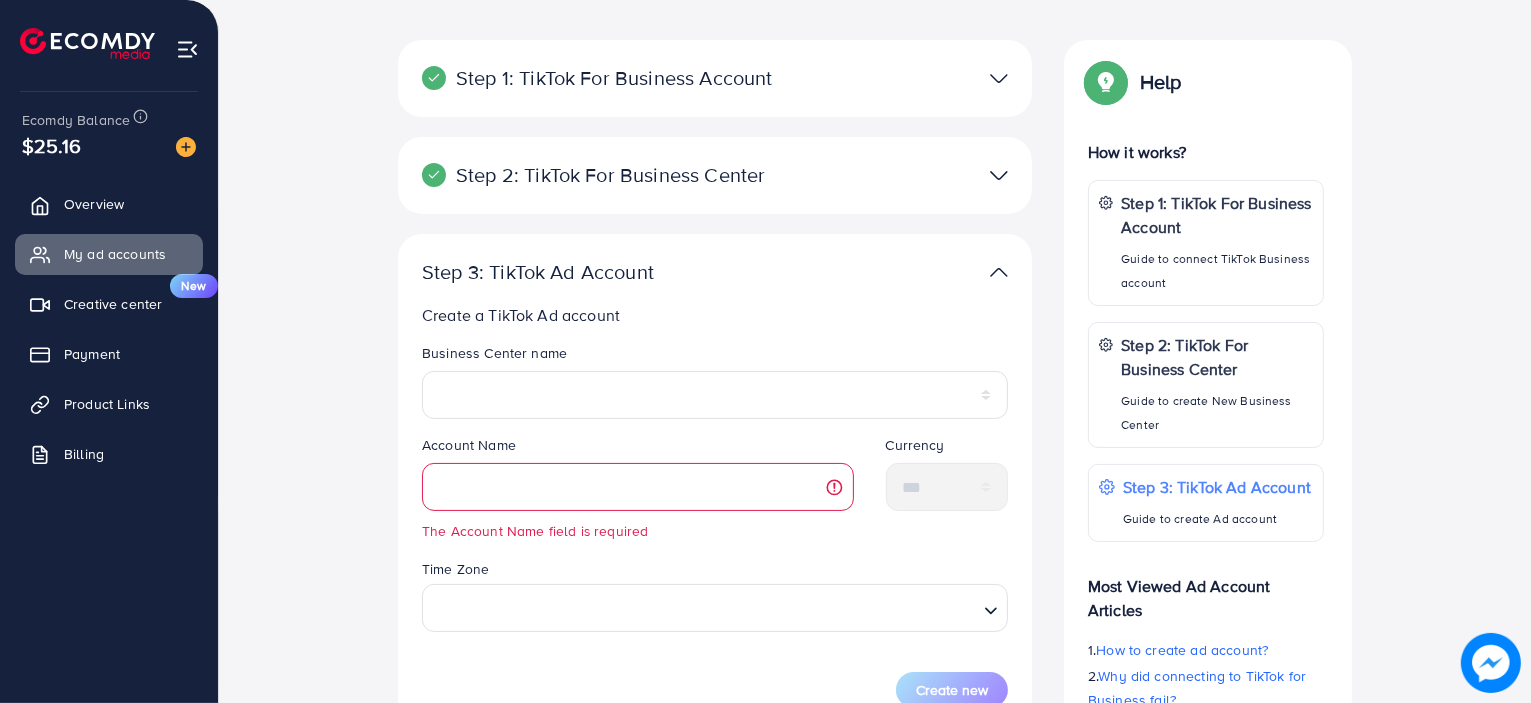 click at bounding box center (999, 272) 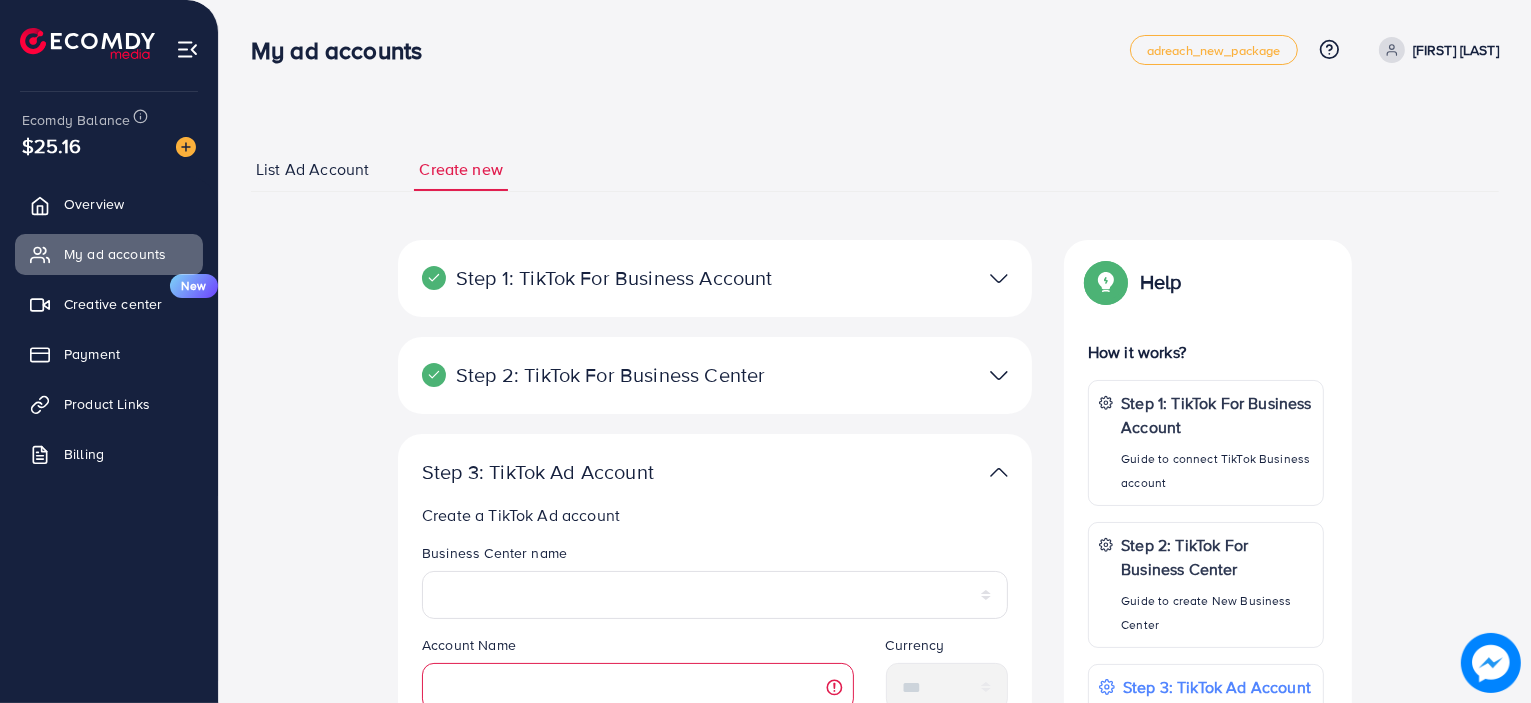 scroll, scrollTop: 100, scrollLeft: 0, axis: vertical 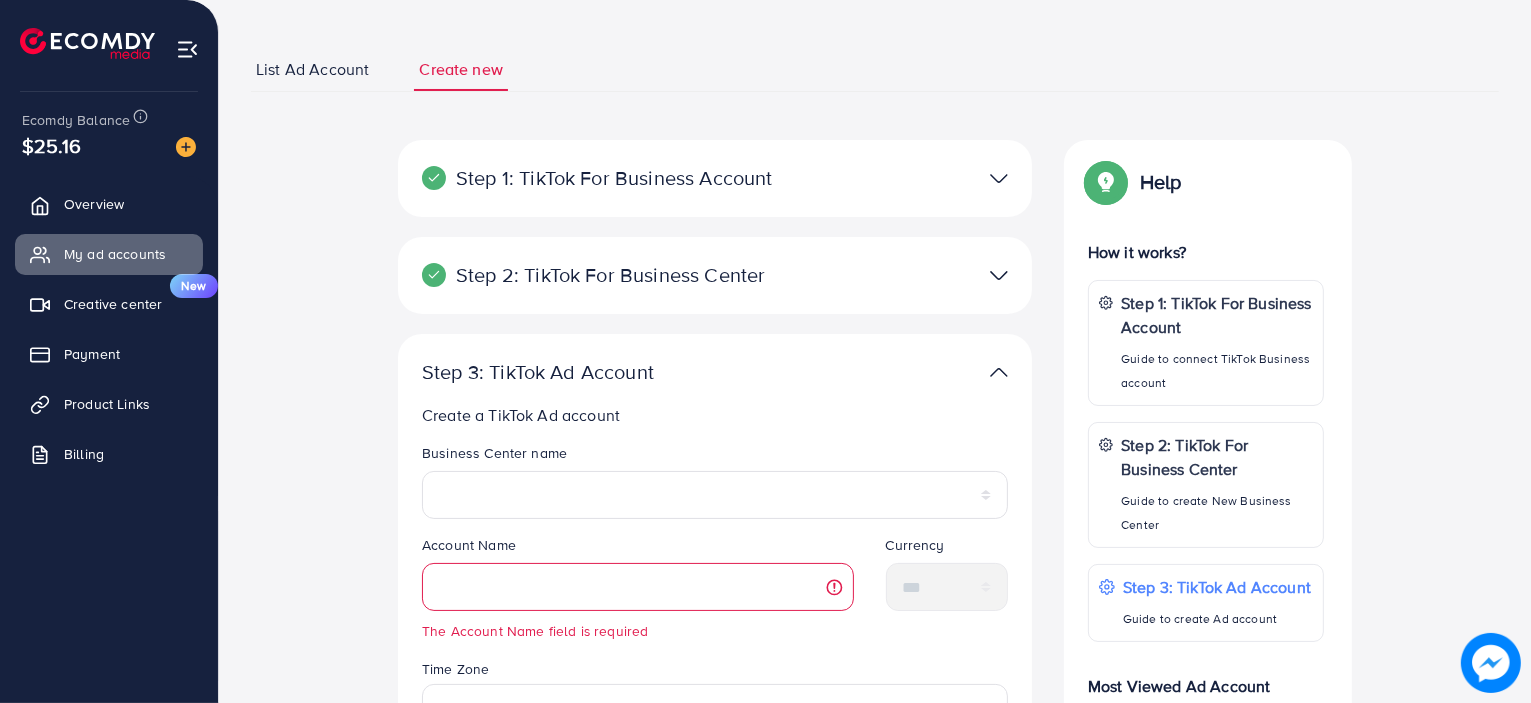 click at bounding box center [921, 275] 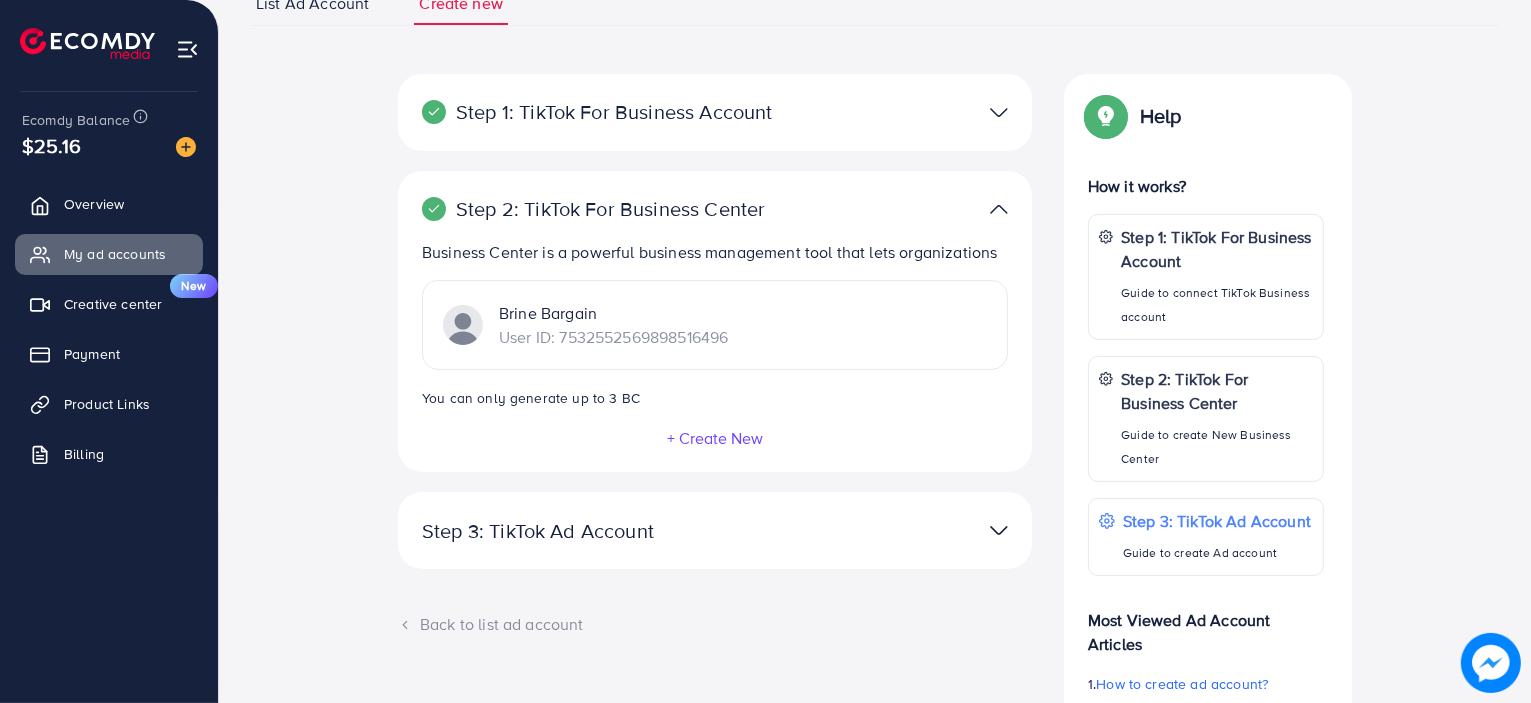 scroll, scrollTop: 200, scrollLeft: 0, axis: vertical 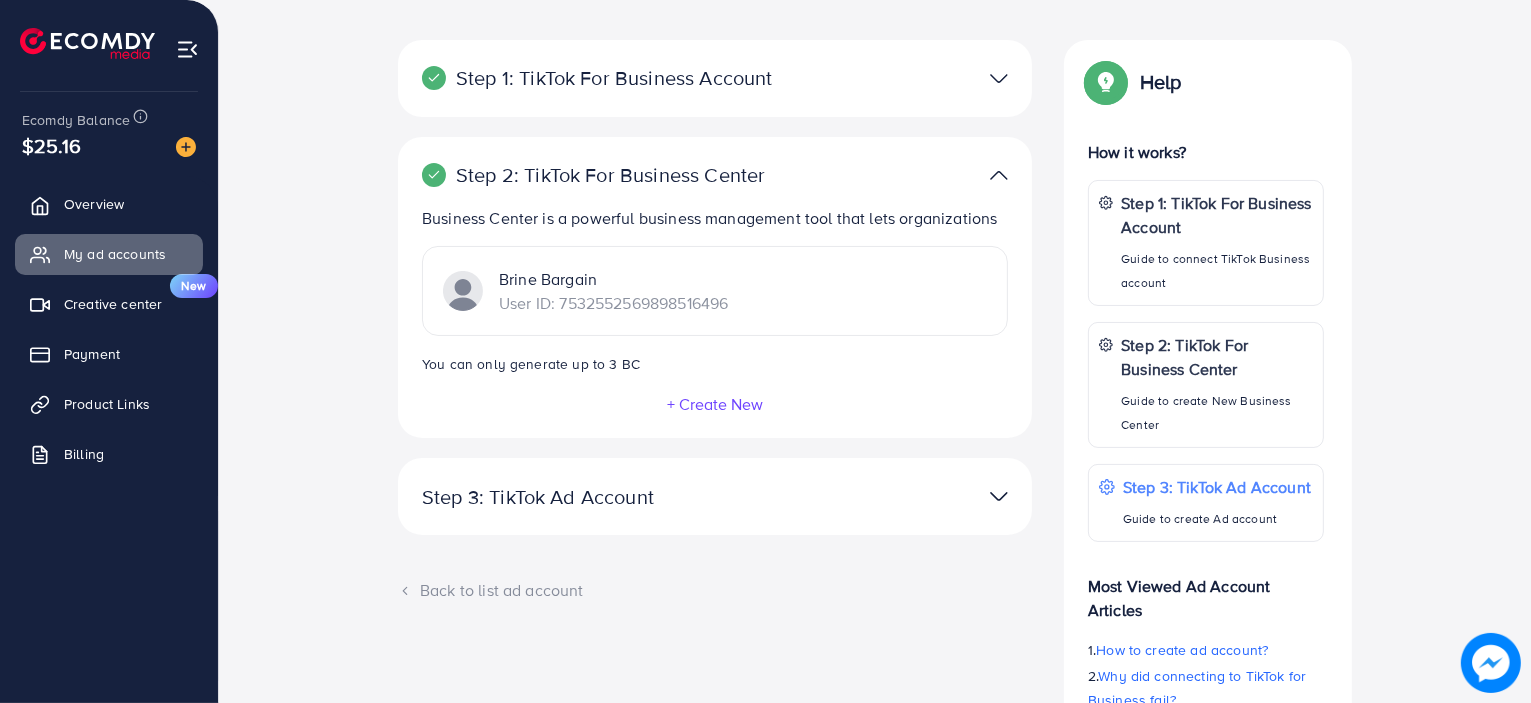 click on "User ID: 7532552569898516496" at bounding box center (613, 303) 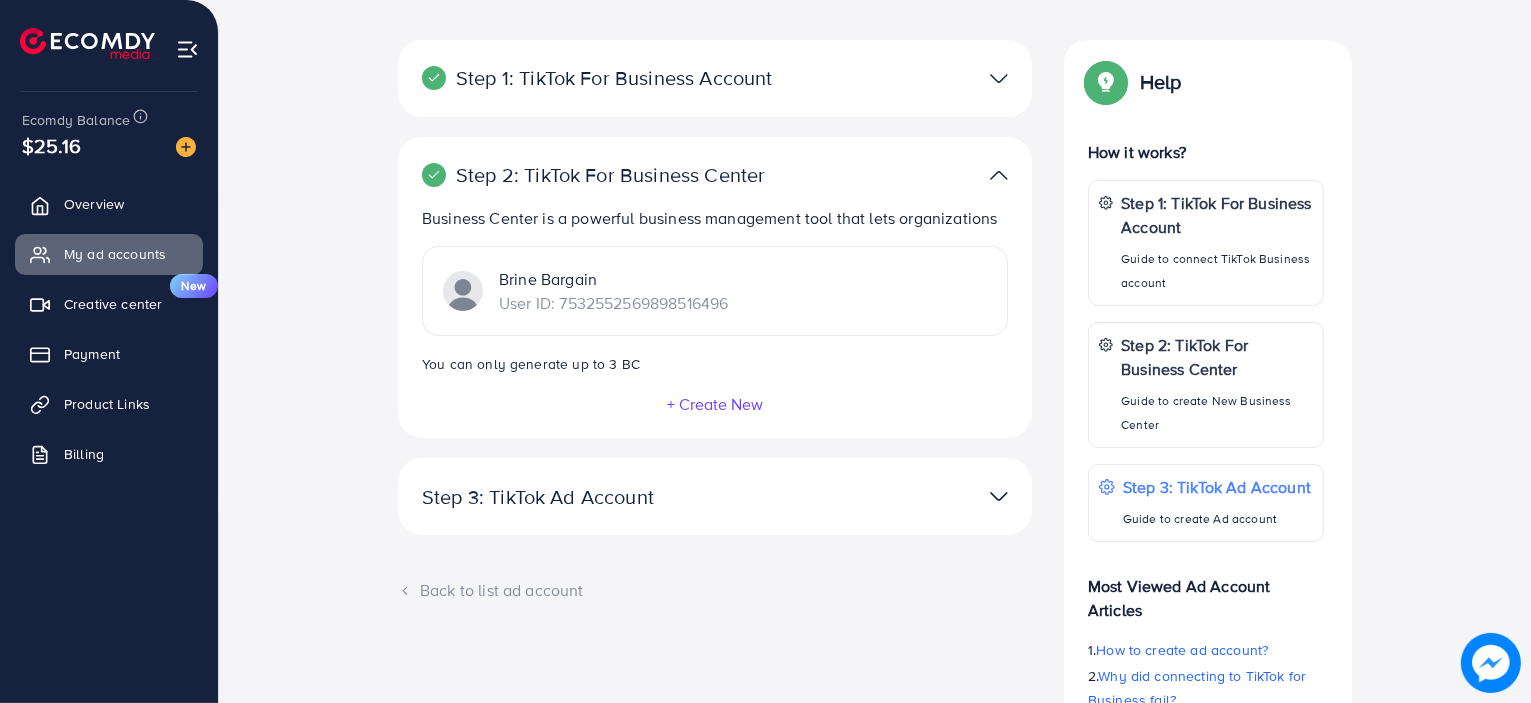 scroll, scrollTop: 100, scrollLeft: 0, axis: vertical 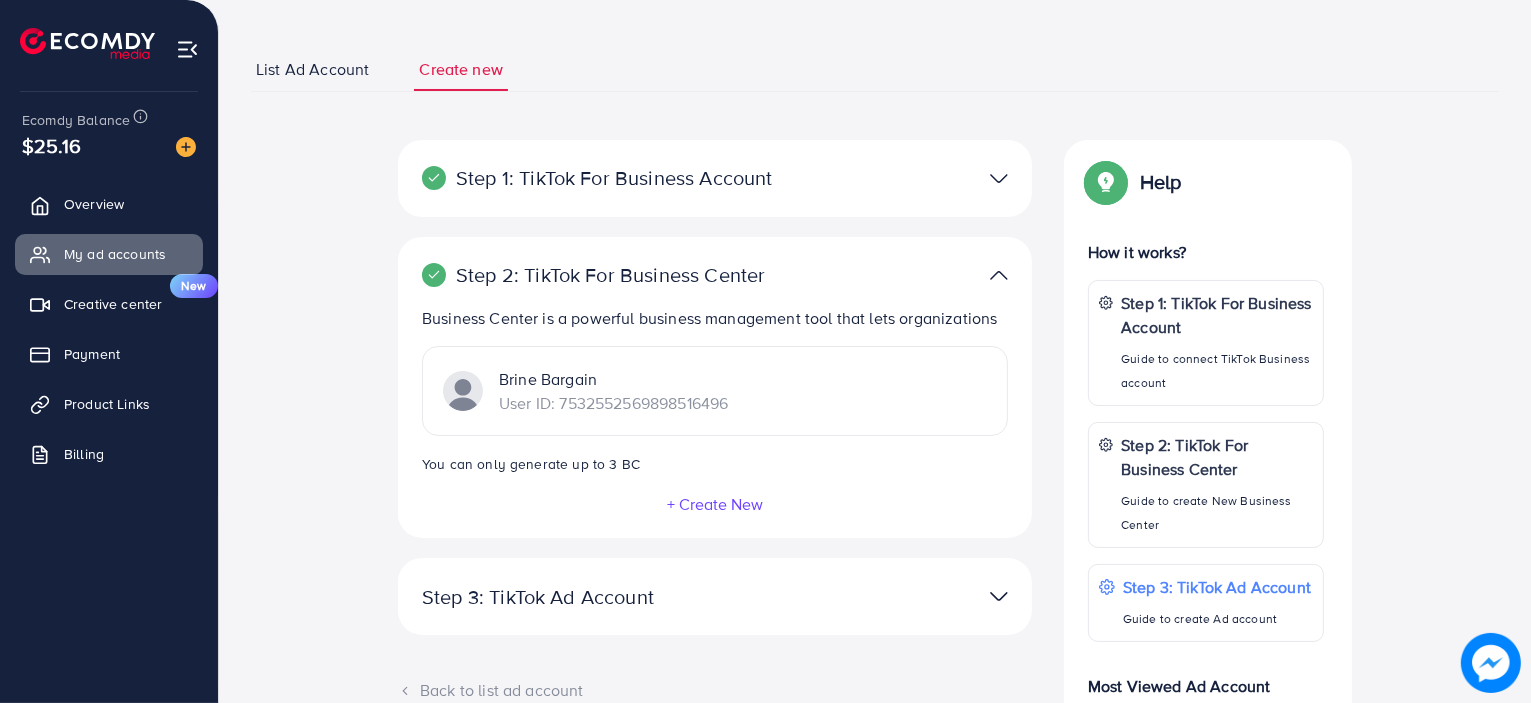 click at bounding box center (999, 178) 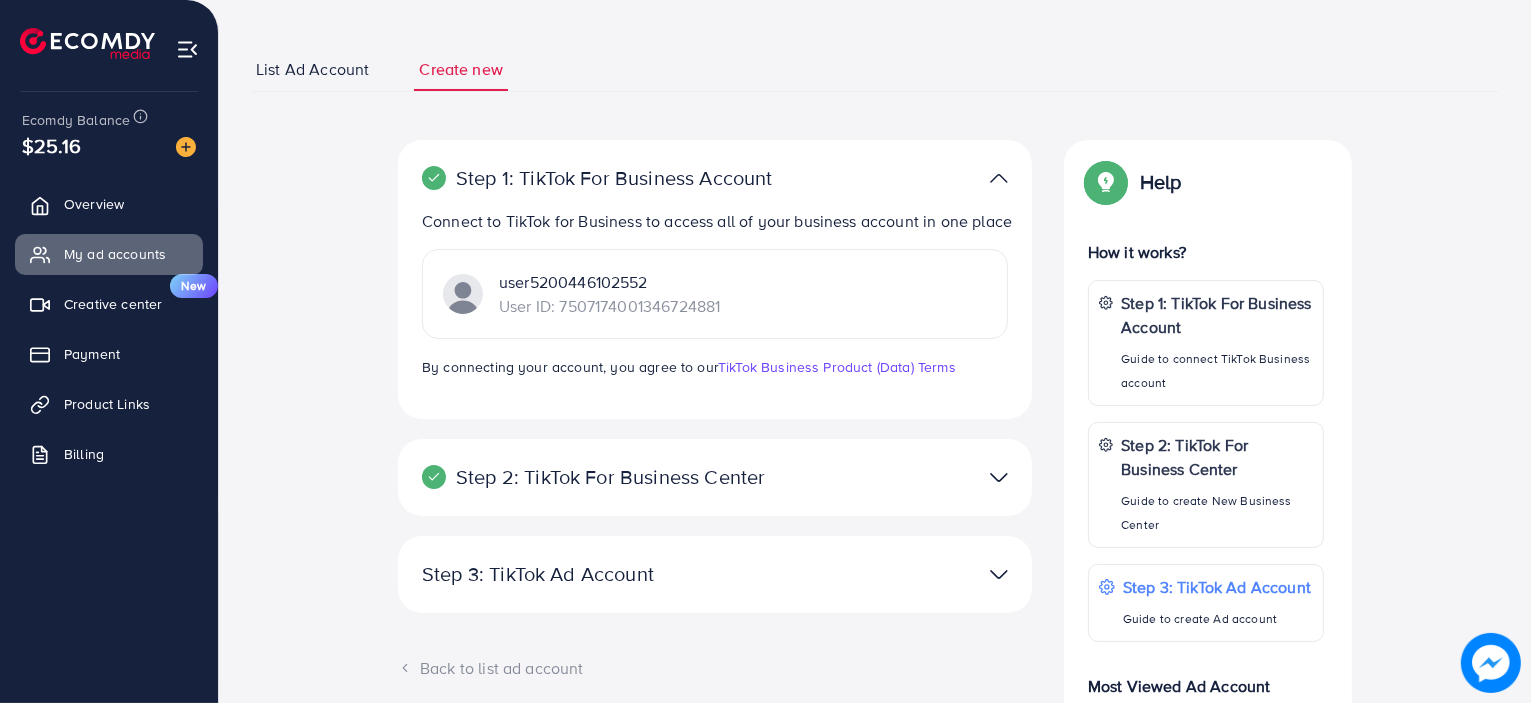 click on "user5200446102552   User ID: 7507174001346724881" at bounding box center (715, 294) 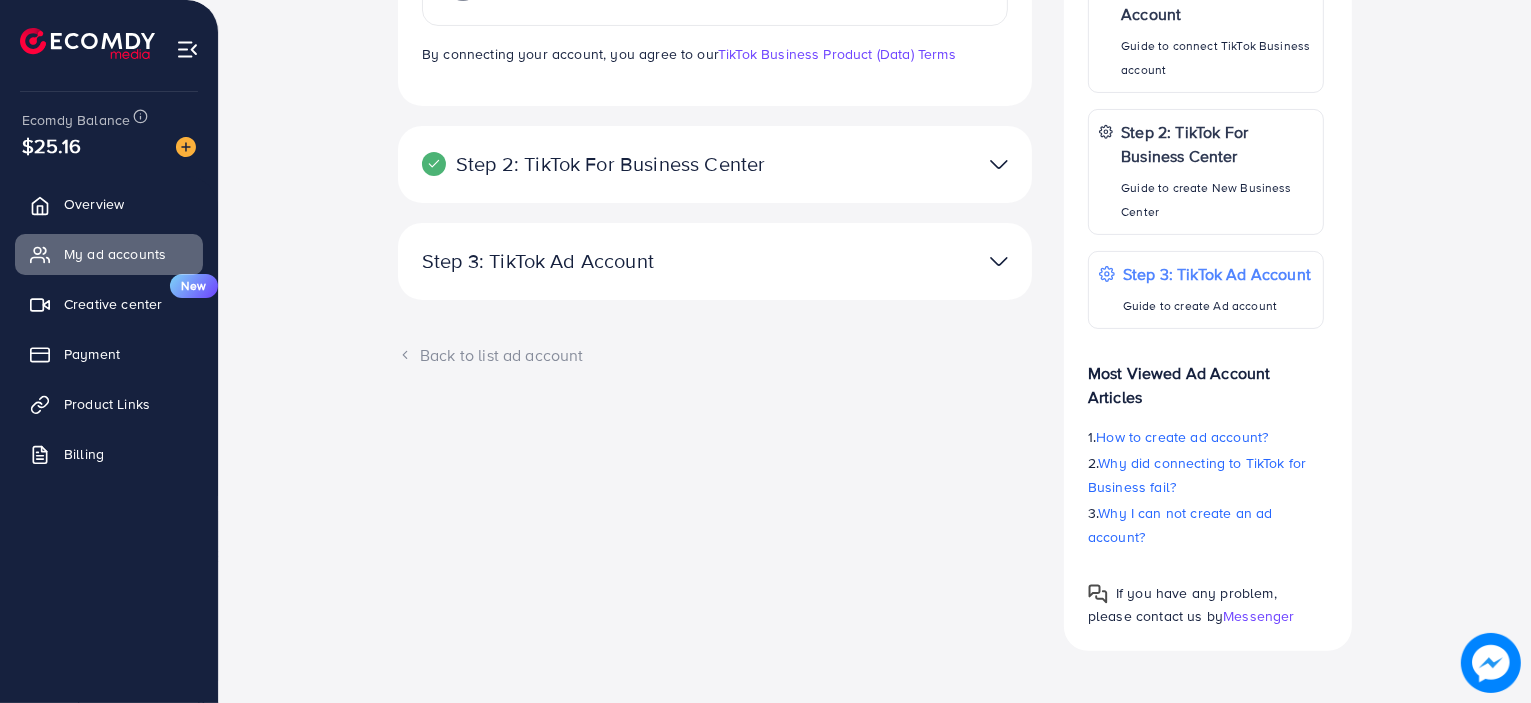 scroll, scrollTop: 416, scrollLeft: 0, axis: vertical 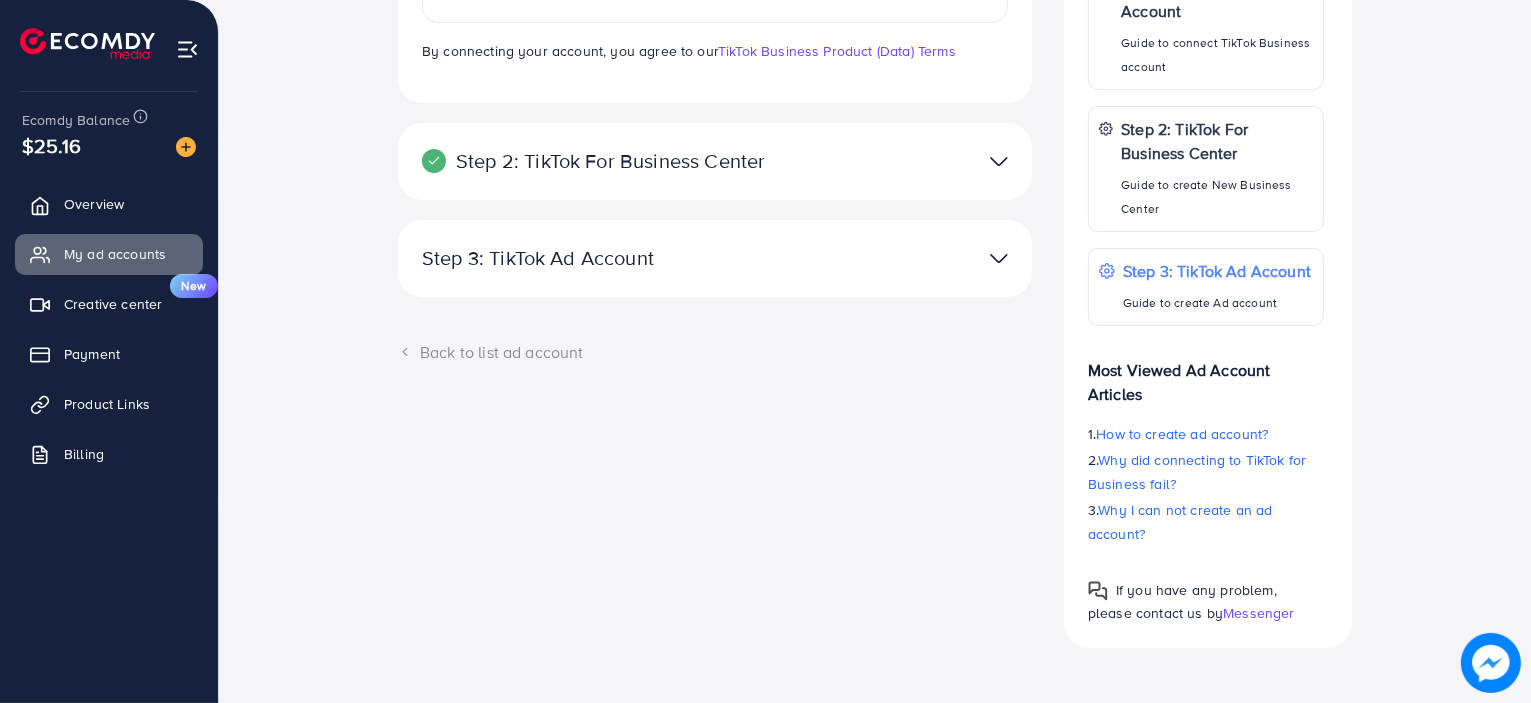 click on "Step 3: TikTok Ad Account" at bounding box center (612, 258) 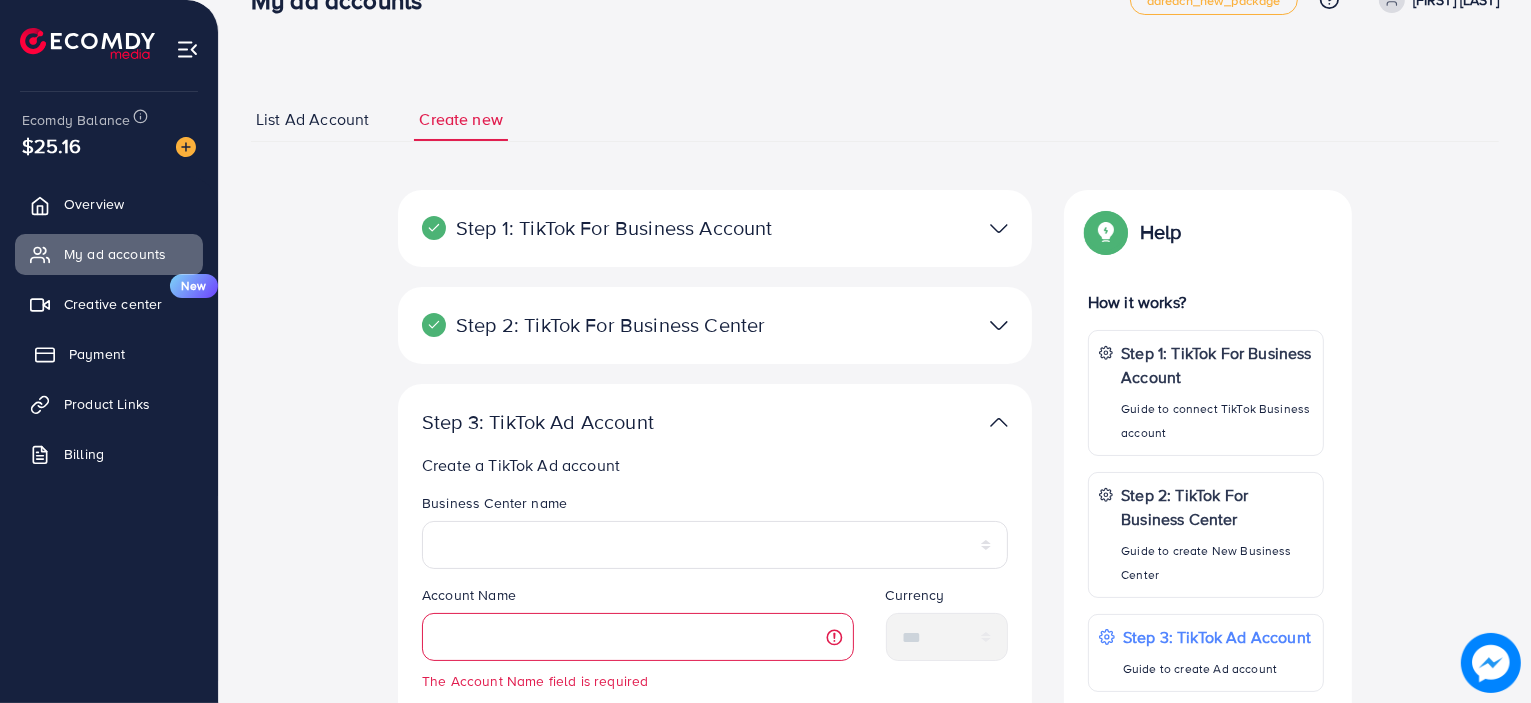 scroll, scrollTop: 16, scrollLeft: 0, axis: vertical 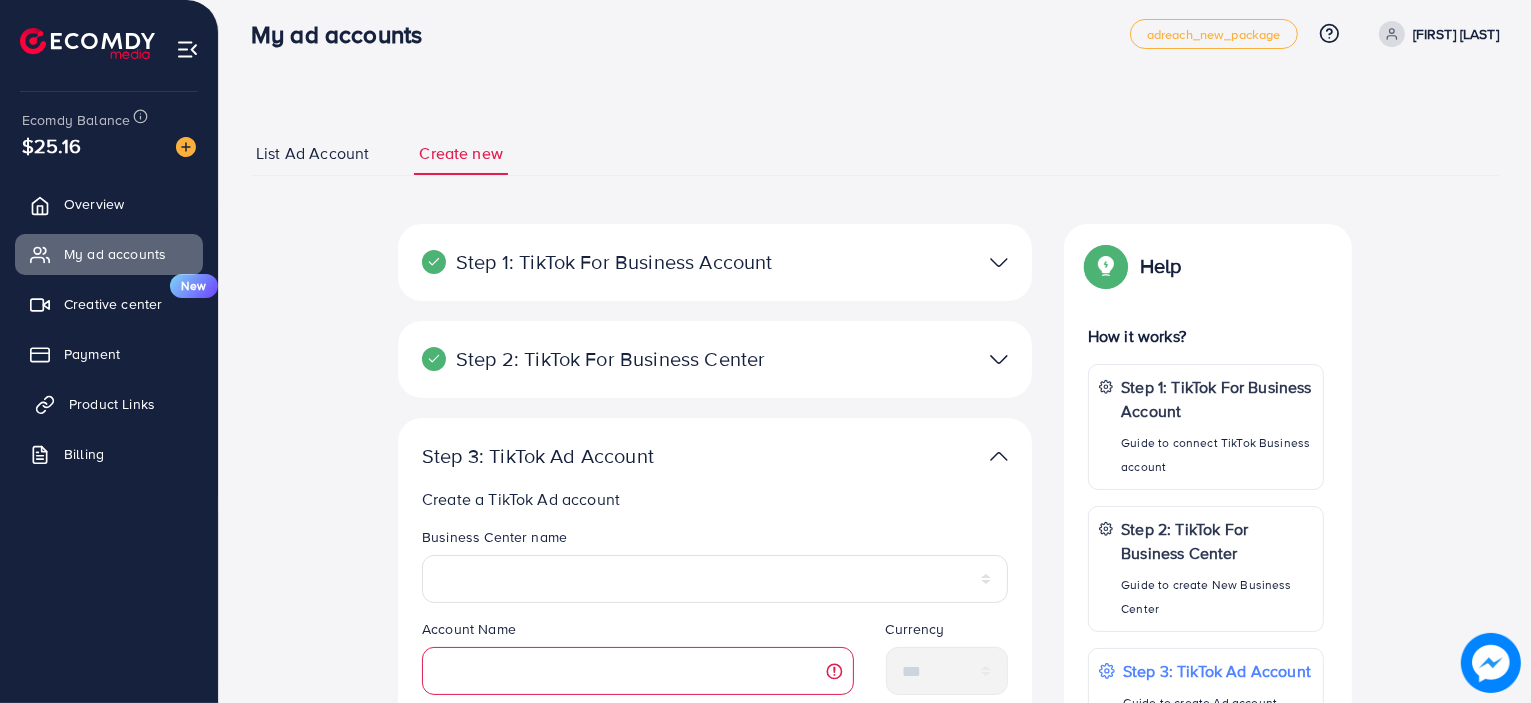 click on "Product Links" at bounding box center (109, 404) 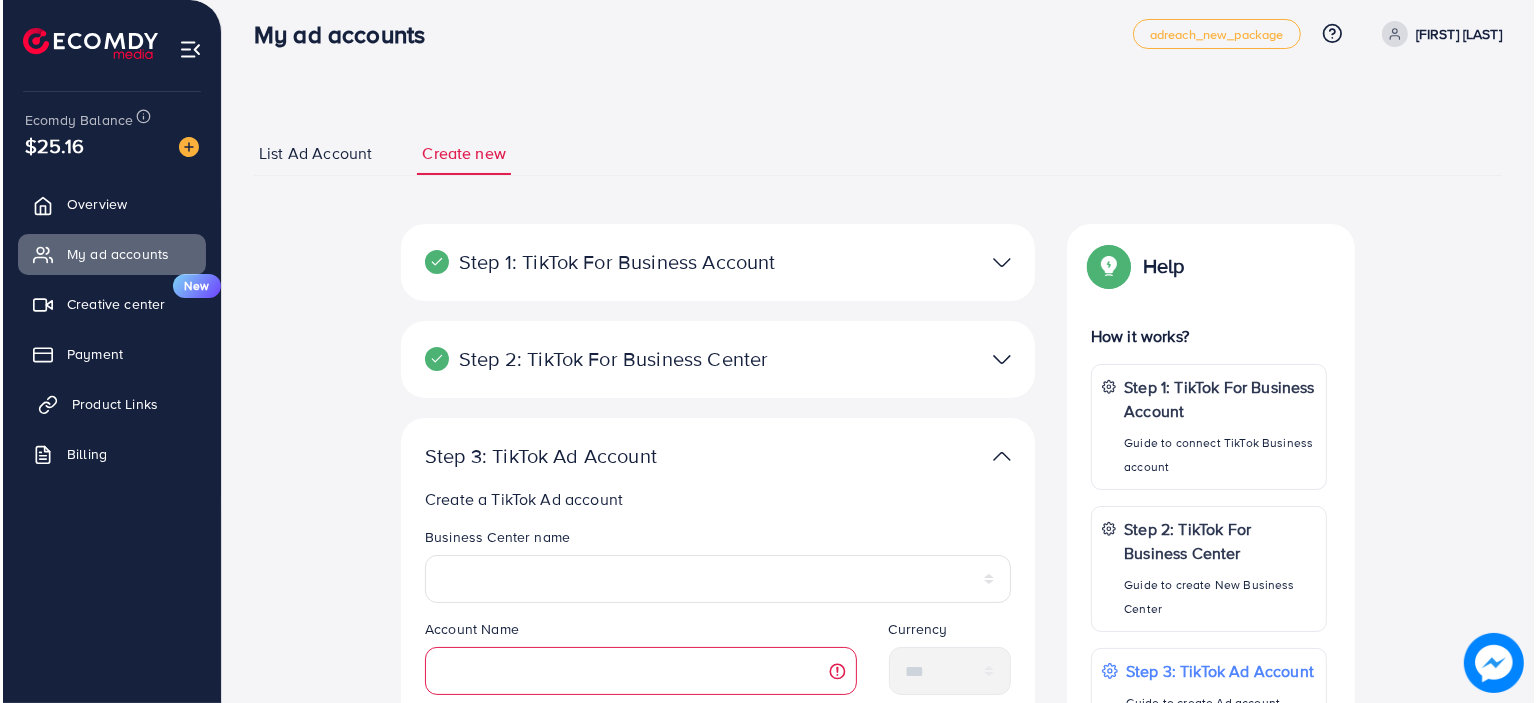 scroll, scrollTop: 0, scrollLeft: 0, axis: both 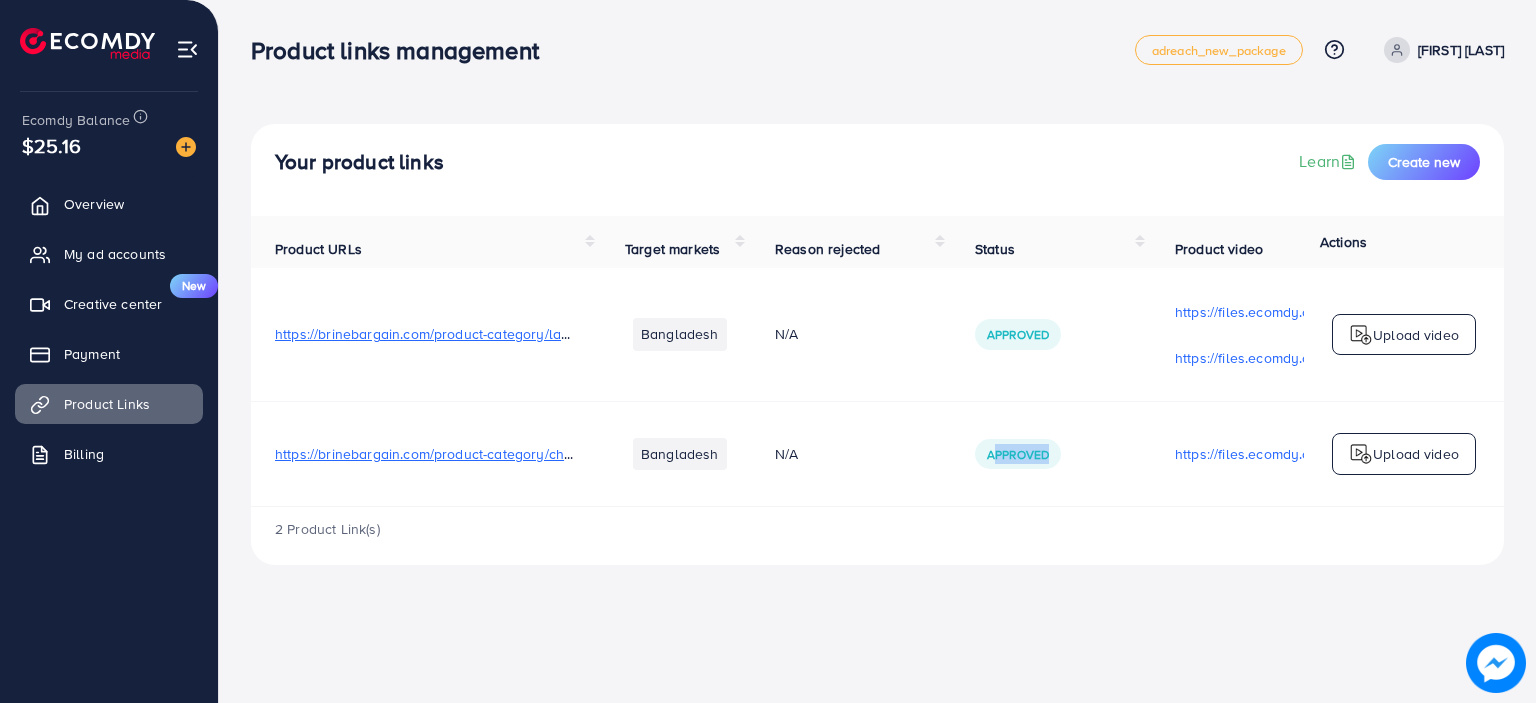 drag, startPoint x: 992, startPoint y: 504, endPoint x: 1140, endPoint y: 503, distance: 148.00337 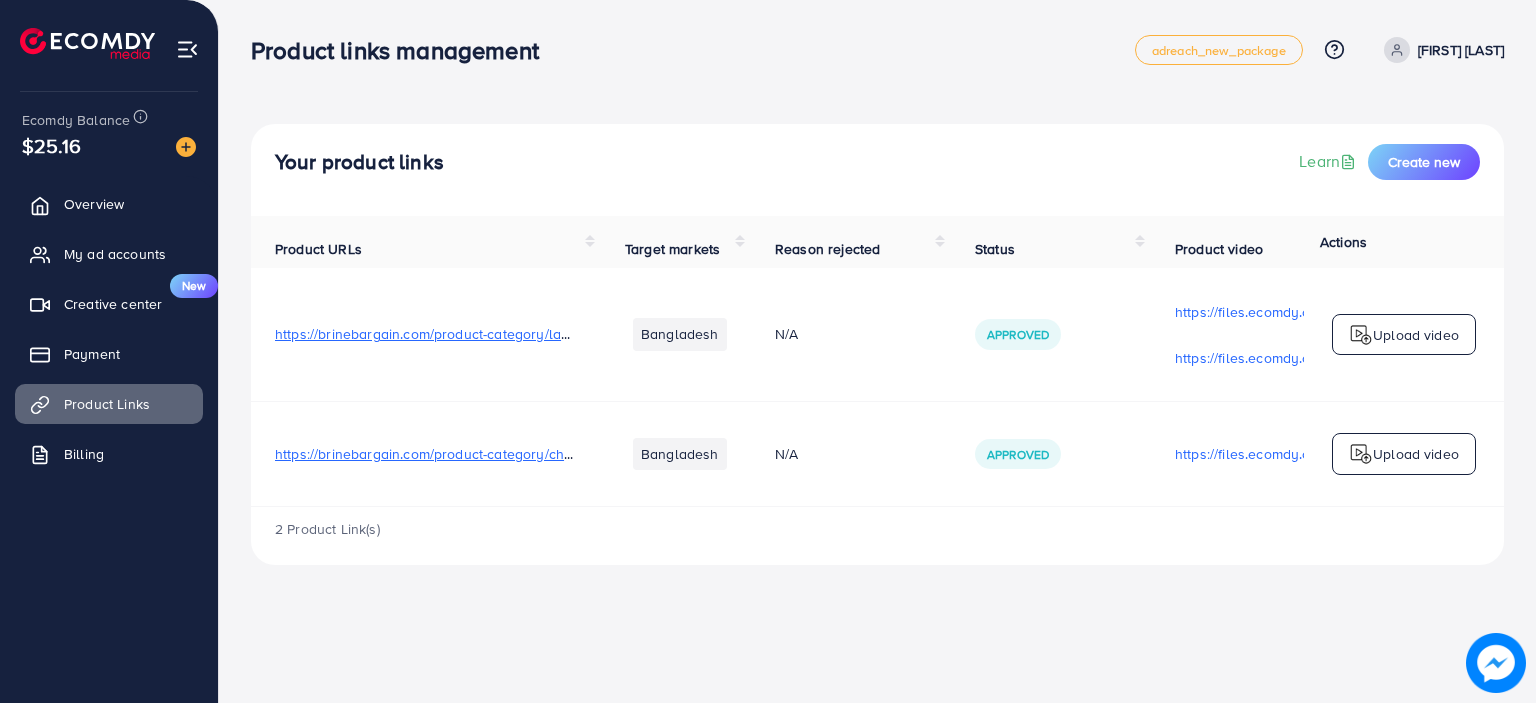 click on "2 Product Link(s)" at bounding box center [877, 536] 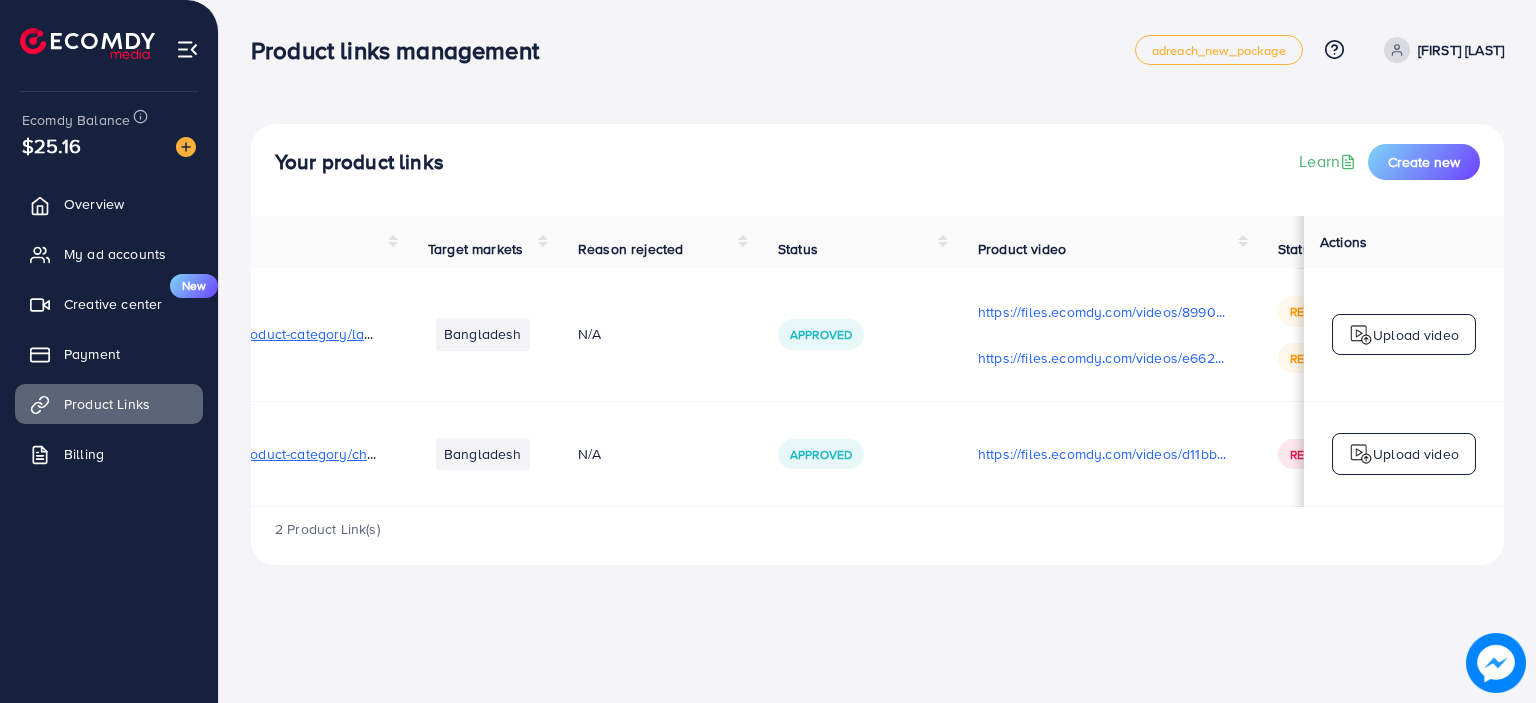 scroll, scrollTop: 0, scrollLeft: 347, axis: horizontal 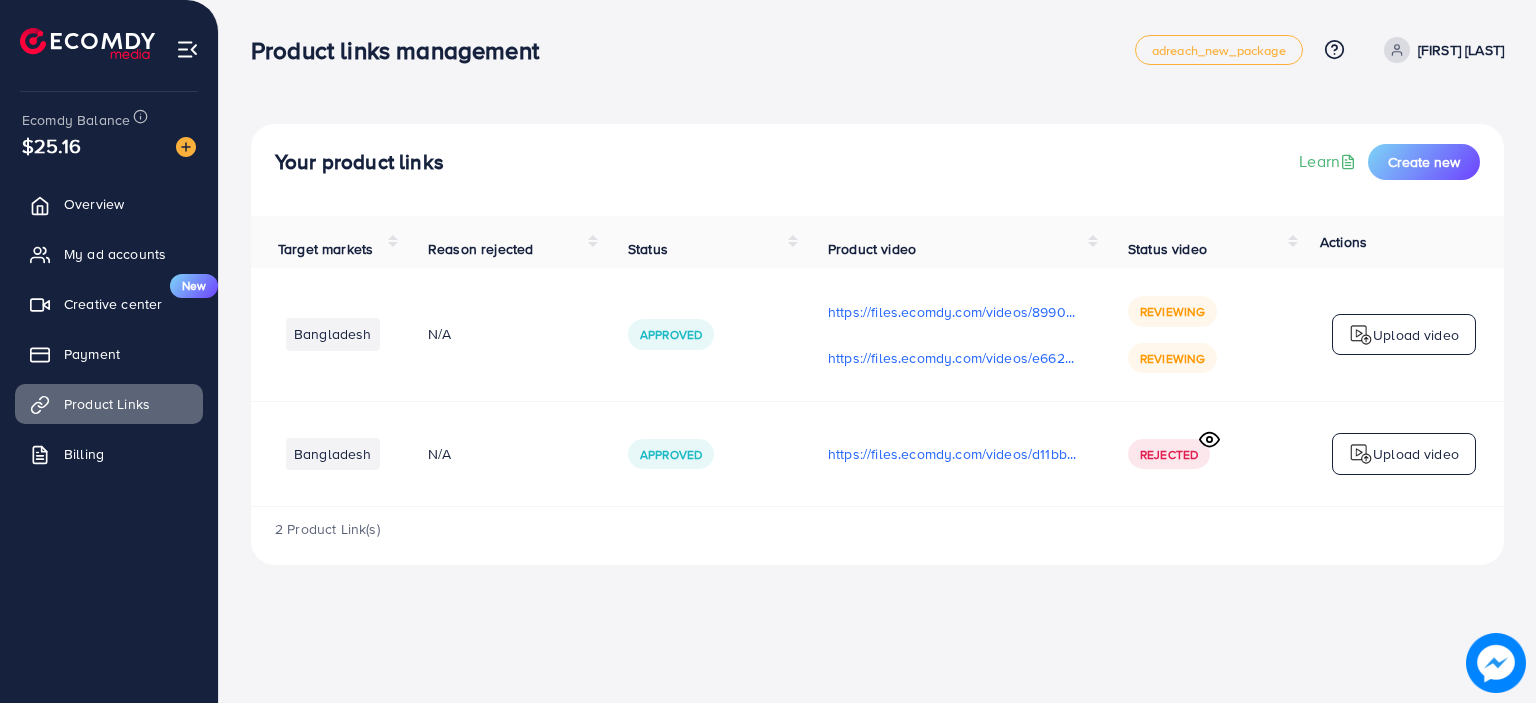 click on "Quick setting Price convert currency USD - $ Conversation translation English Quick image search button Click   Settings   Show more" at bounding box center [768, 2015] 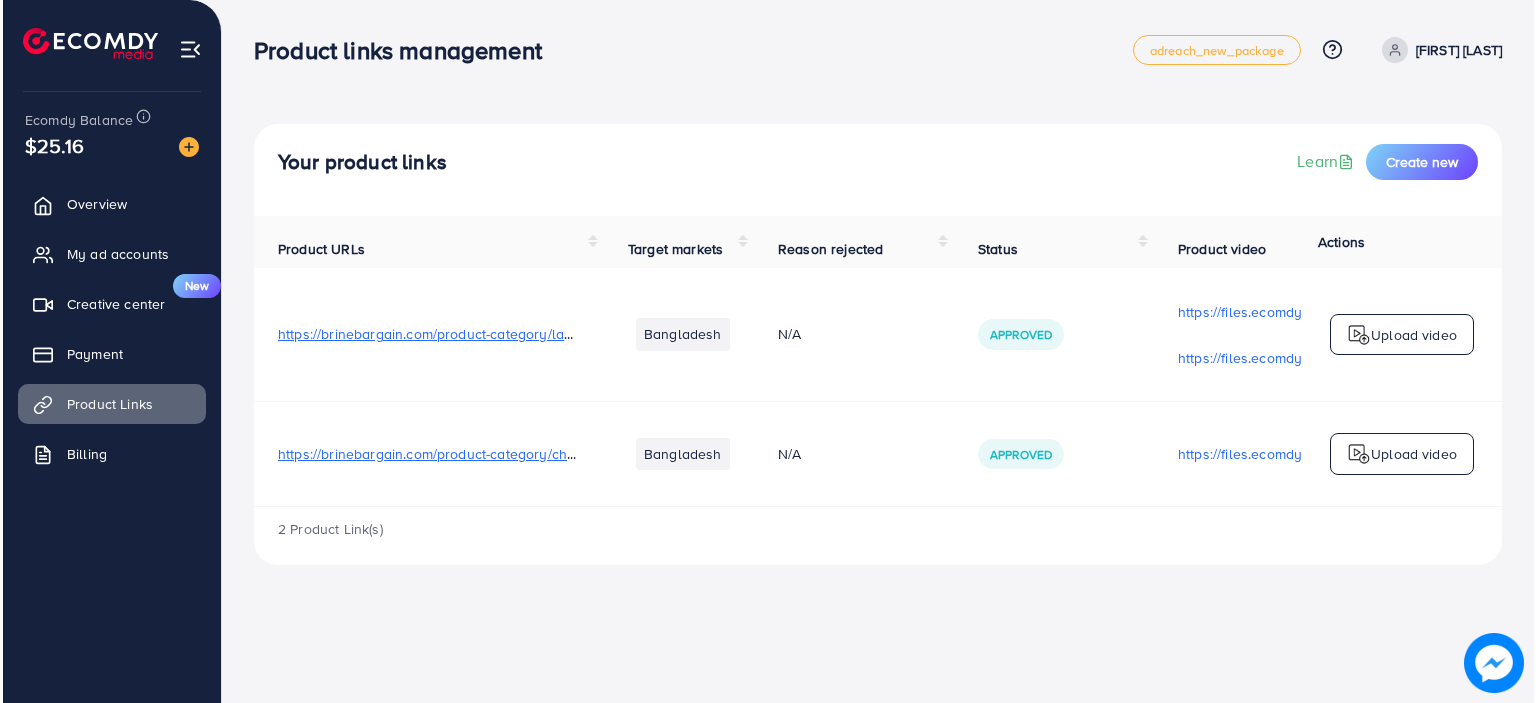 scroll, scrollTop: 0, scrollLeft: 0, axis: both 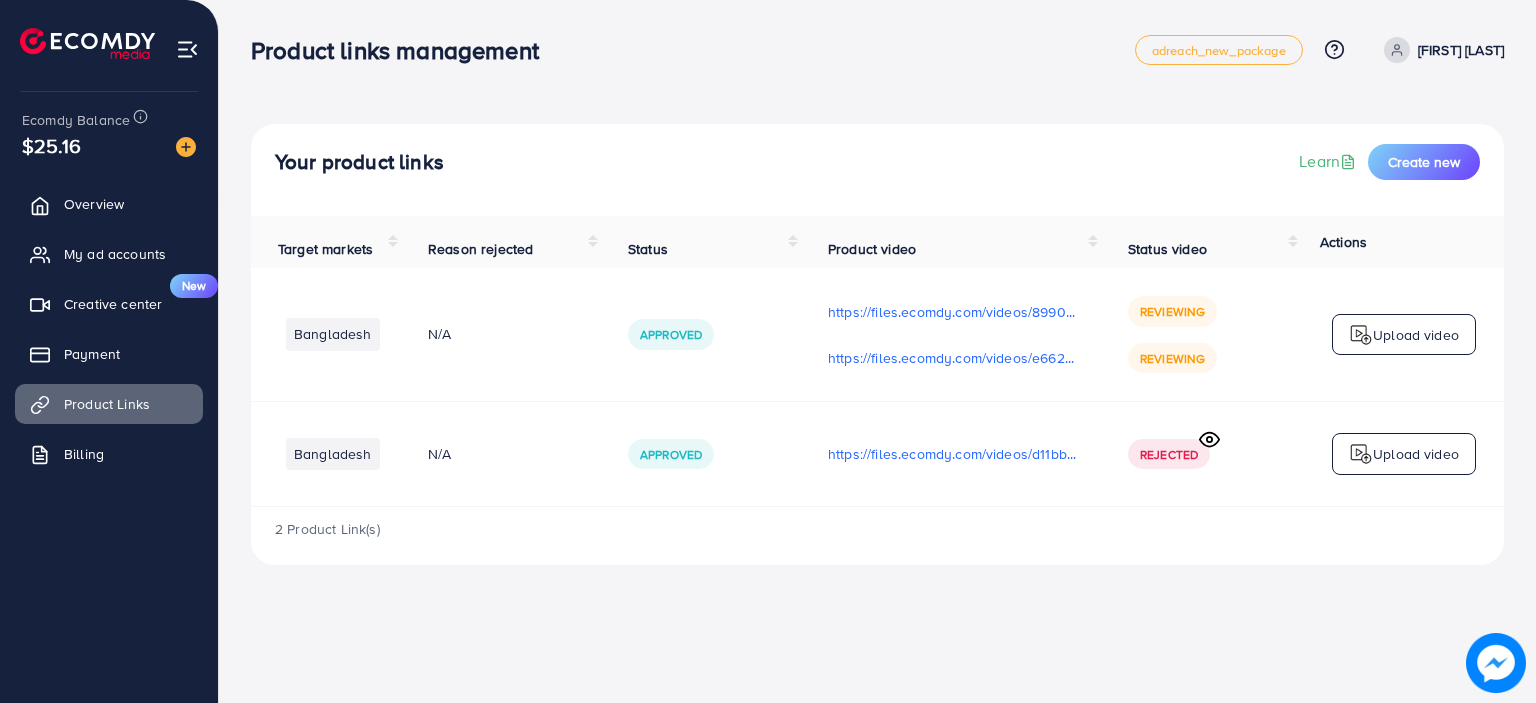 click 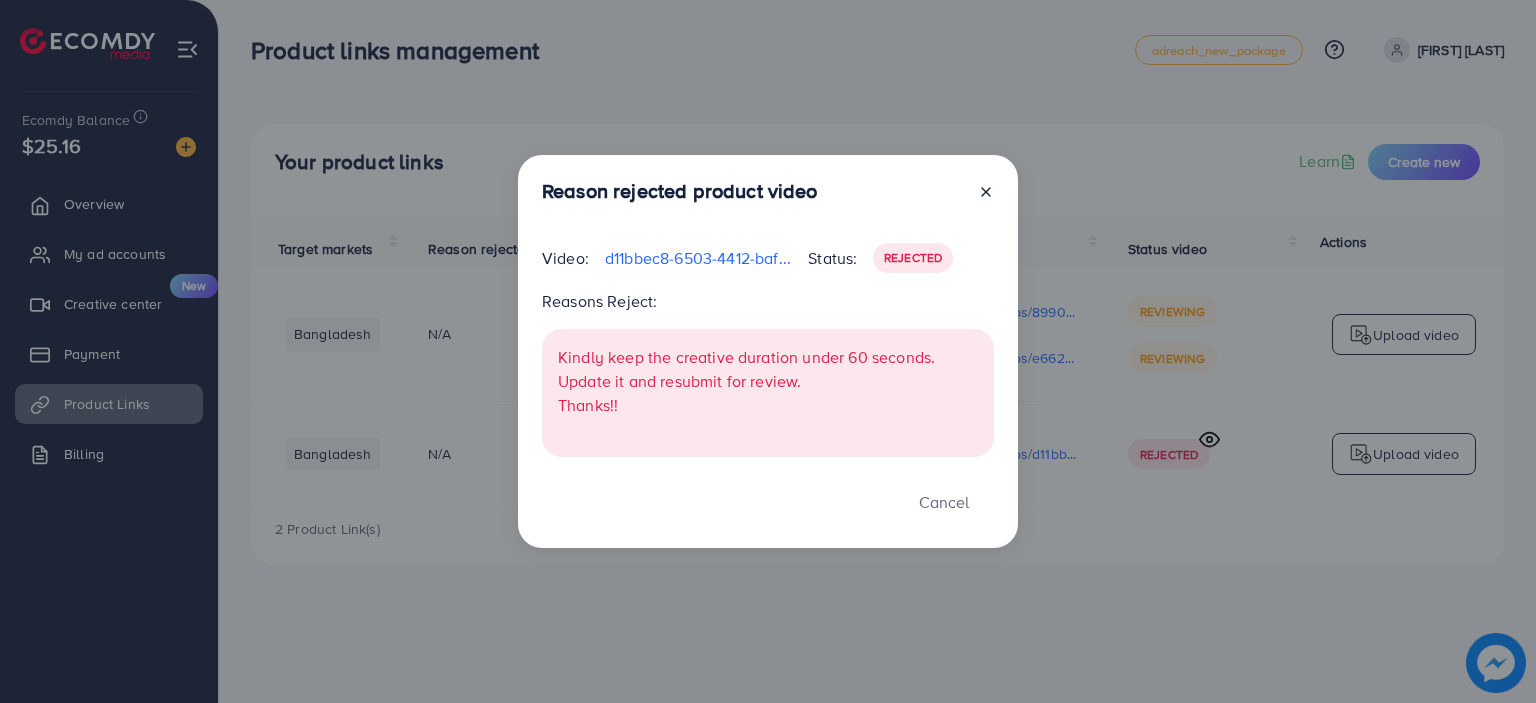 click on "Status:" at bounding box center [832, 258] 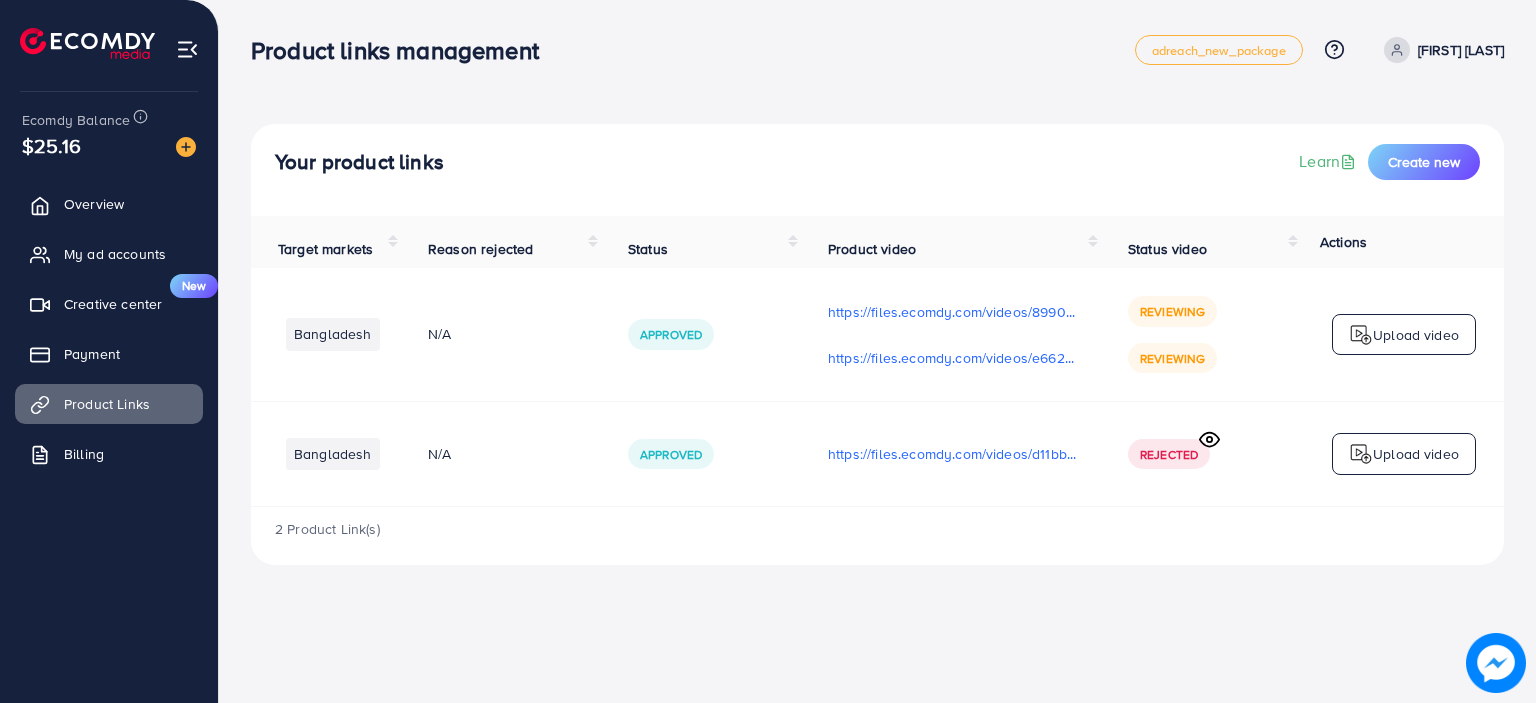 drag, startPoint x: 1151, startPoint y: 512, endPoint x: 1176, endPoint y: 512, distance: 25 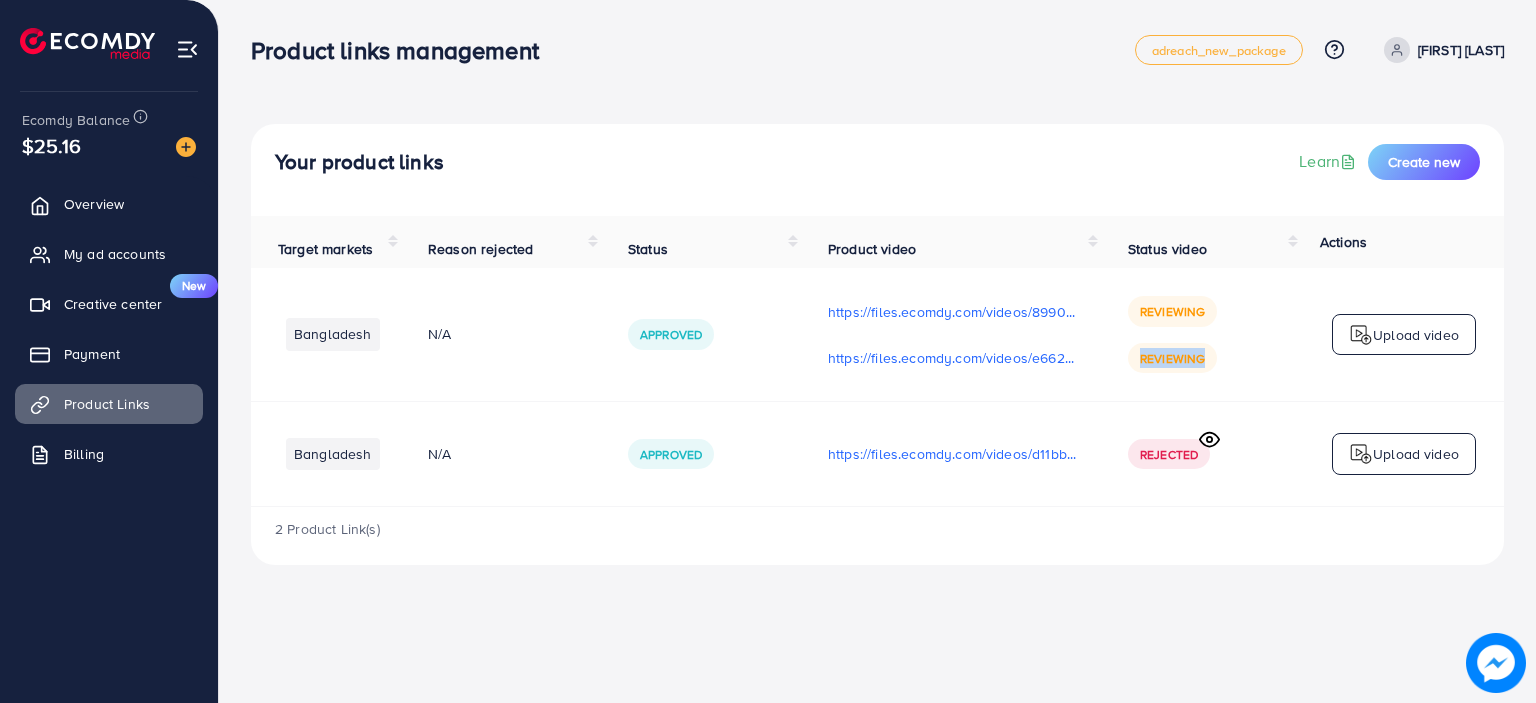 drag, startPoint x: 1205, startPoint y: 359, endPoint x: 1136, endPoint y: 361, distance: 69.02898 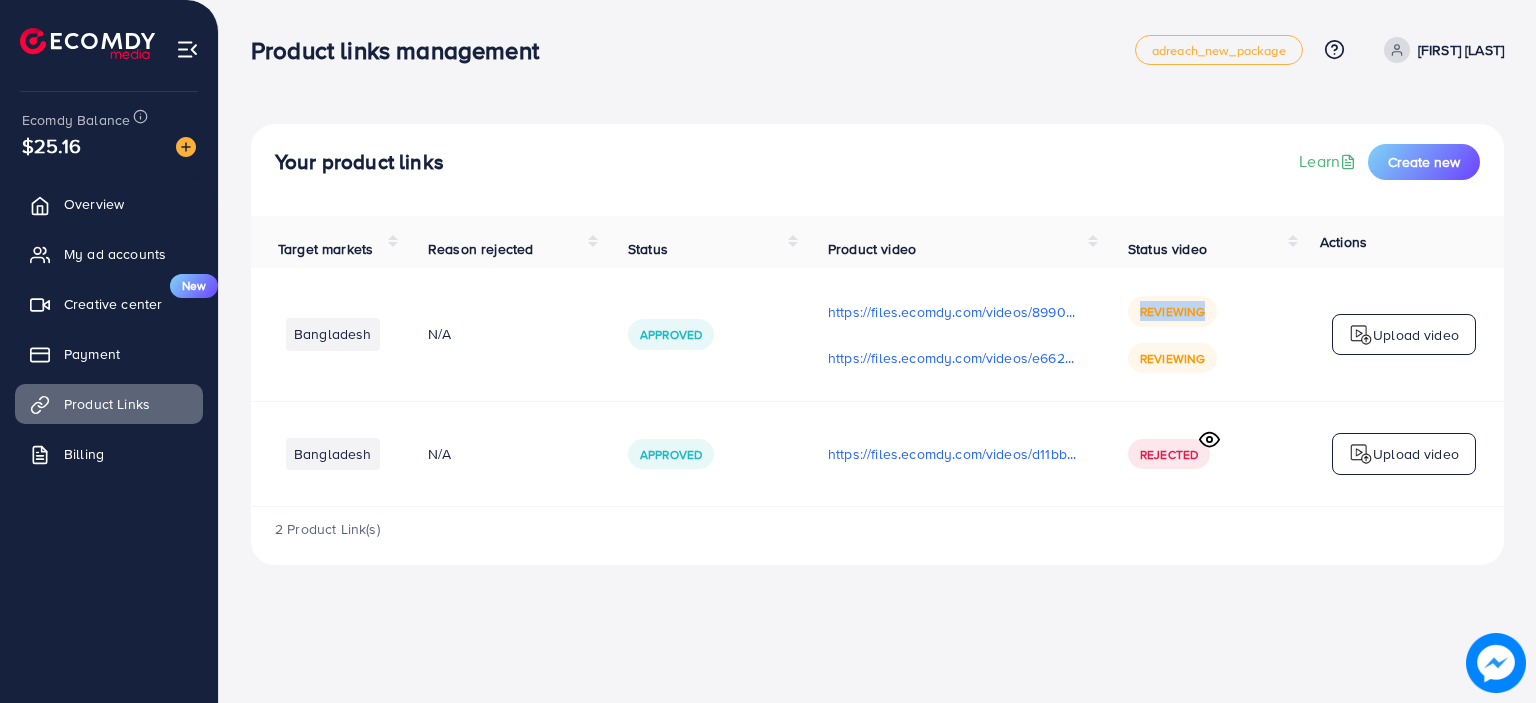 drag, startPoint x: 1200, startPoint y: 314, endPoint x: 1136, endPoint y: 314, distance: 64 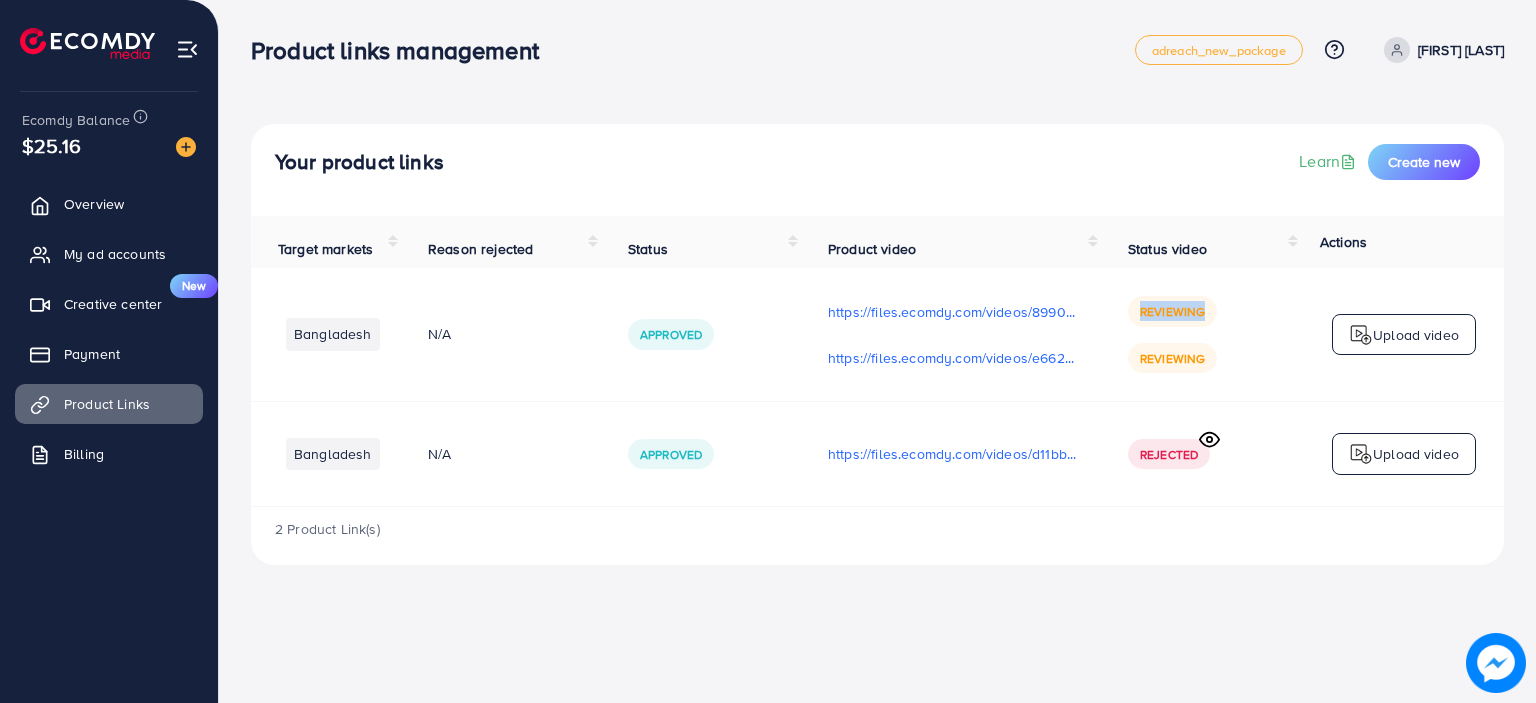 click on "Reviewing Reviewing" at bounding box center (1204, 334) 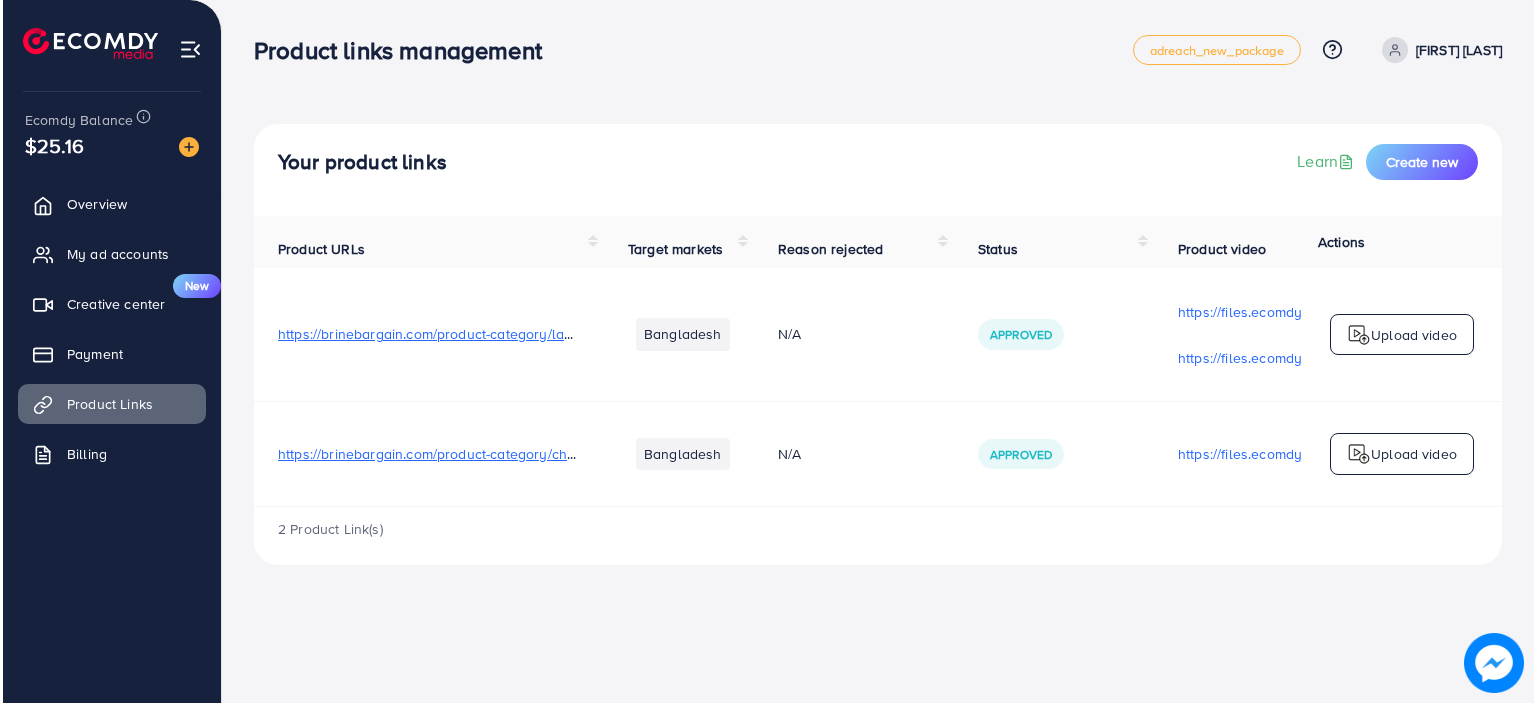 scroll, scrollTop: 0, scrollLeft: 0, axis: both 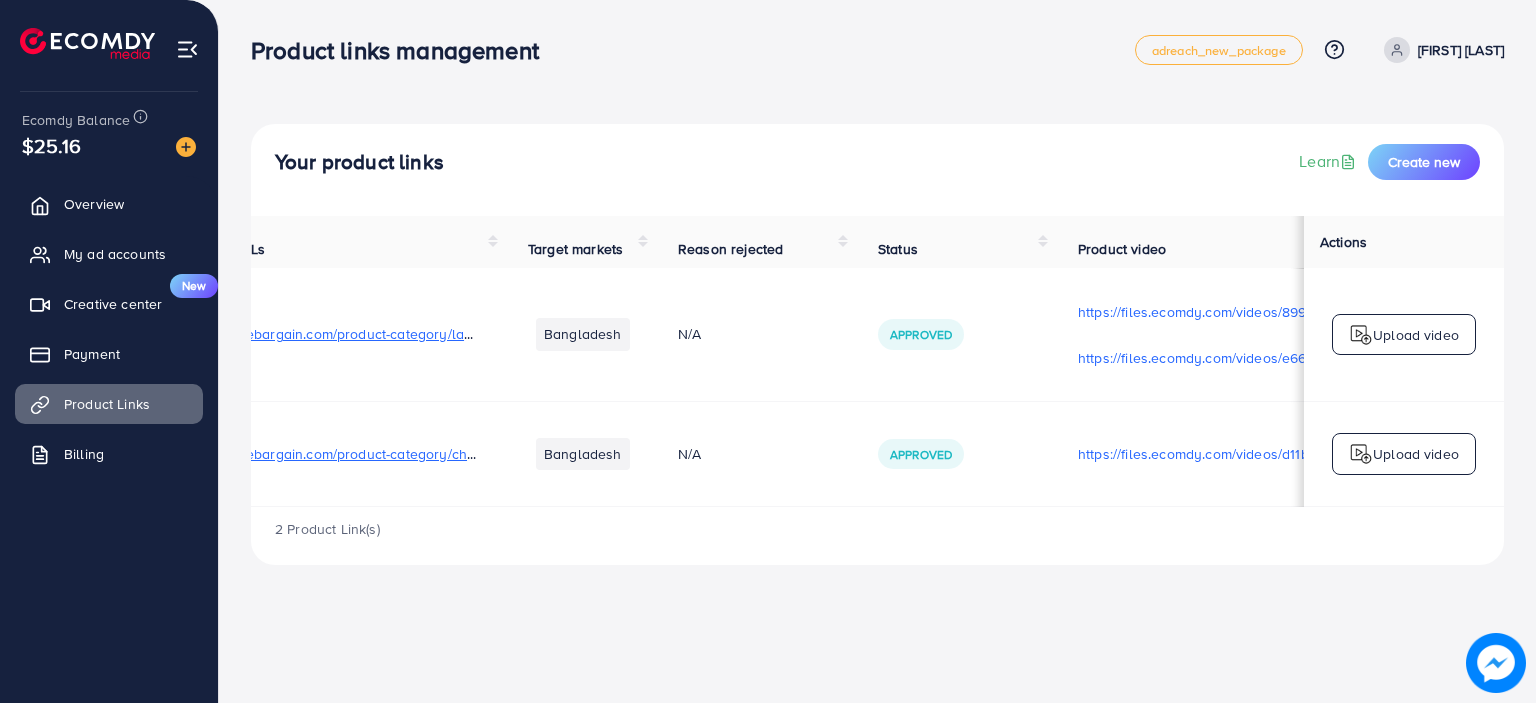 drag, startPoint x: 1344, startPoint y: 536, endPoint x: 1419, endPoint y: 540, distance: 75.10659 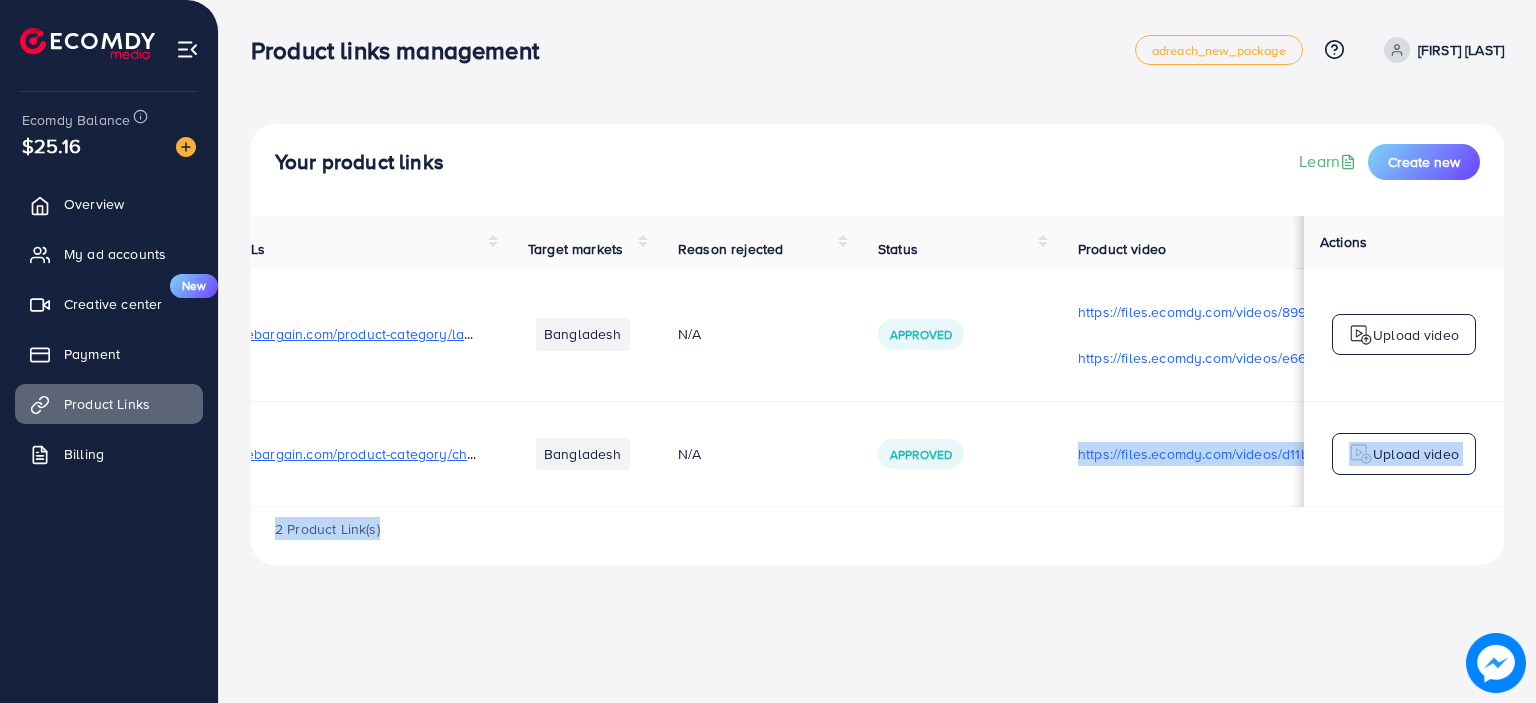 drag, startPoint x: 1024, startPoint y: 504, endPoint x: 1190, endPoint y: 524, distance: 167.20049 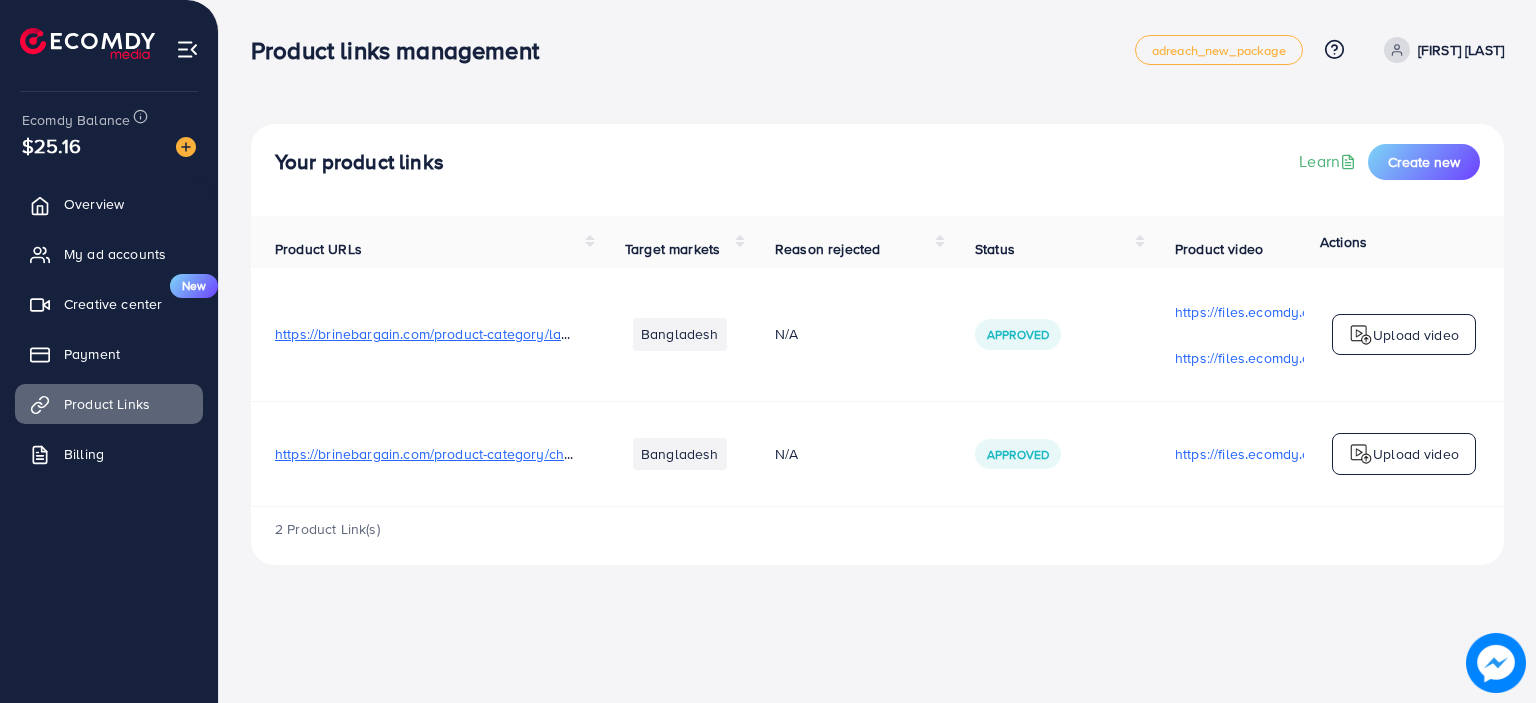 scroll, scrollTop: 0, scrollLeft: 0, axis: both 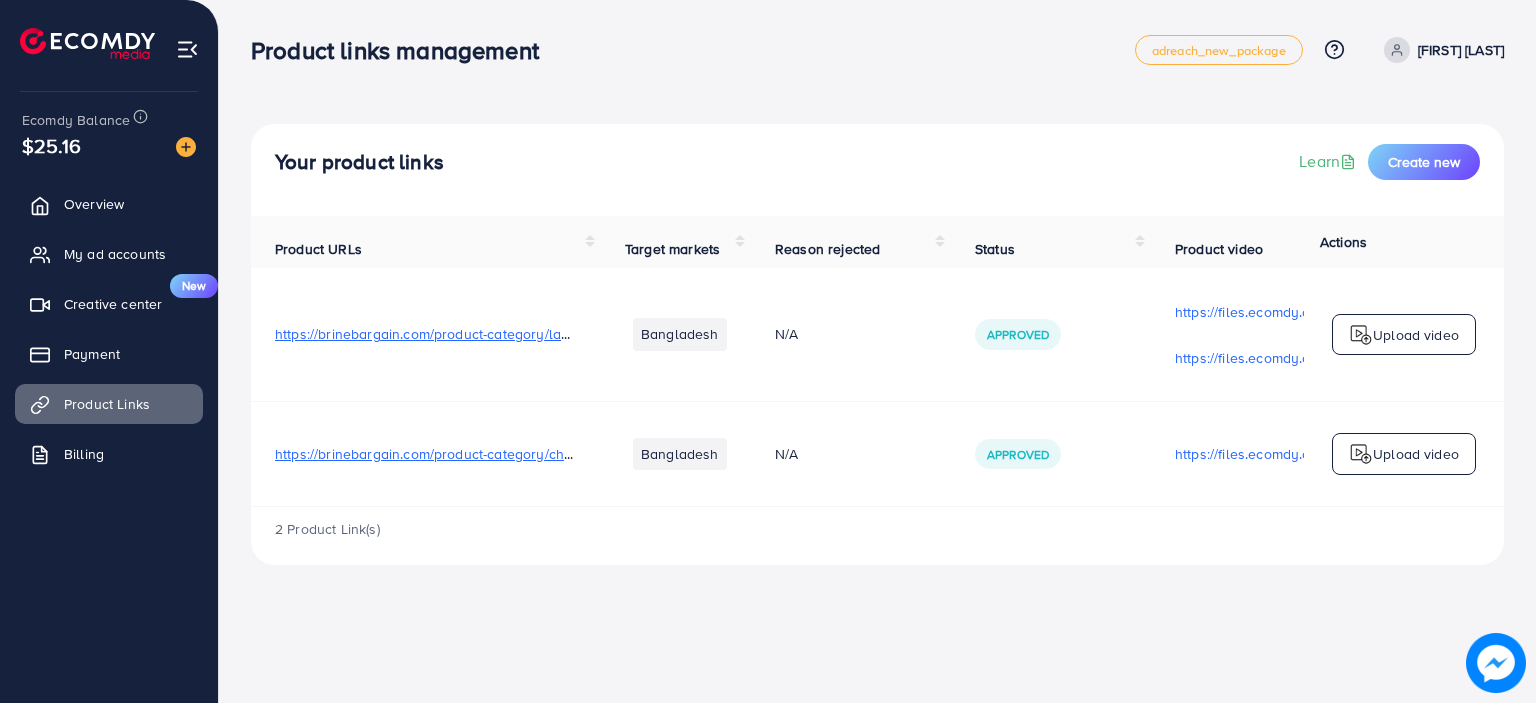 drag, startPoint x: 1092, startPoint y: 511, endPoint x: 1245, endPoint y: 523, distance: 153.46986 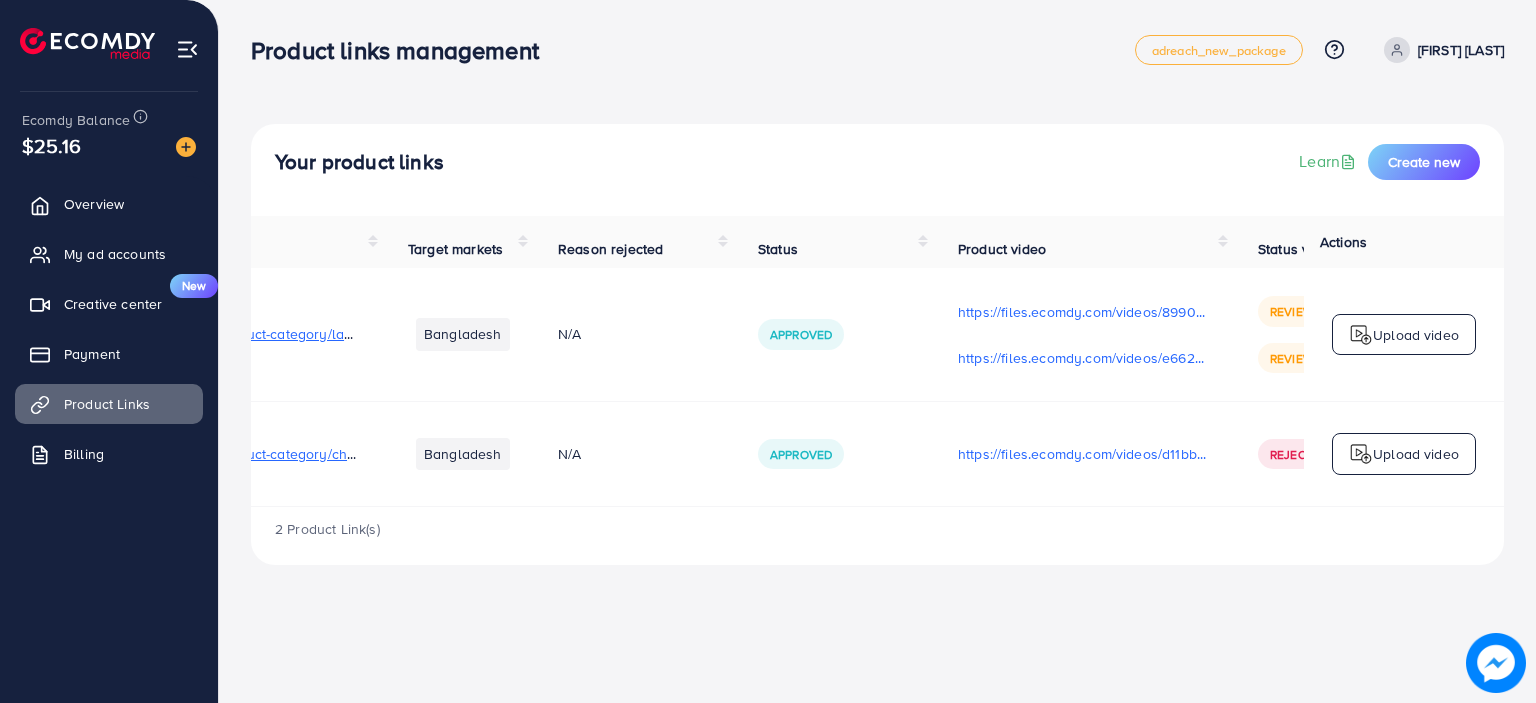 scroll, scrollTop: 0, scrollLeft: 347, axis: horizontal 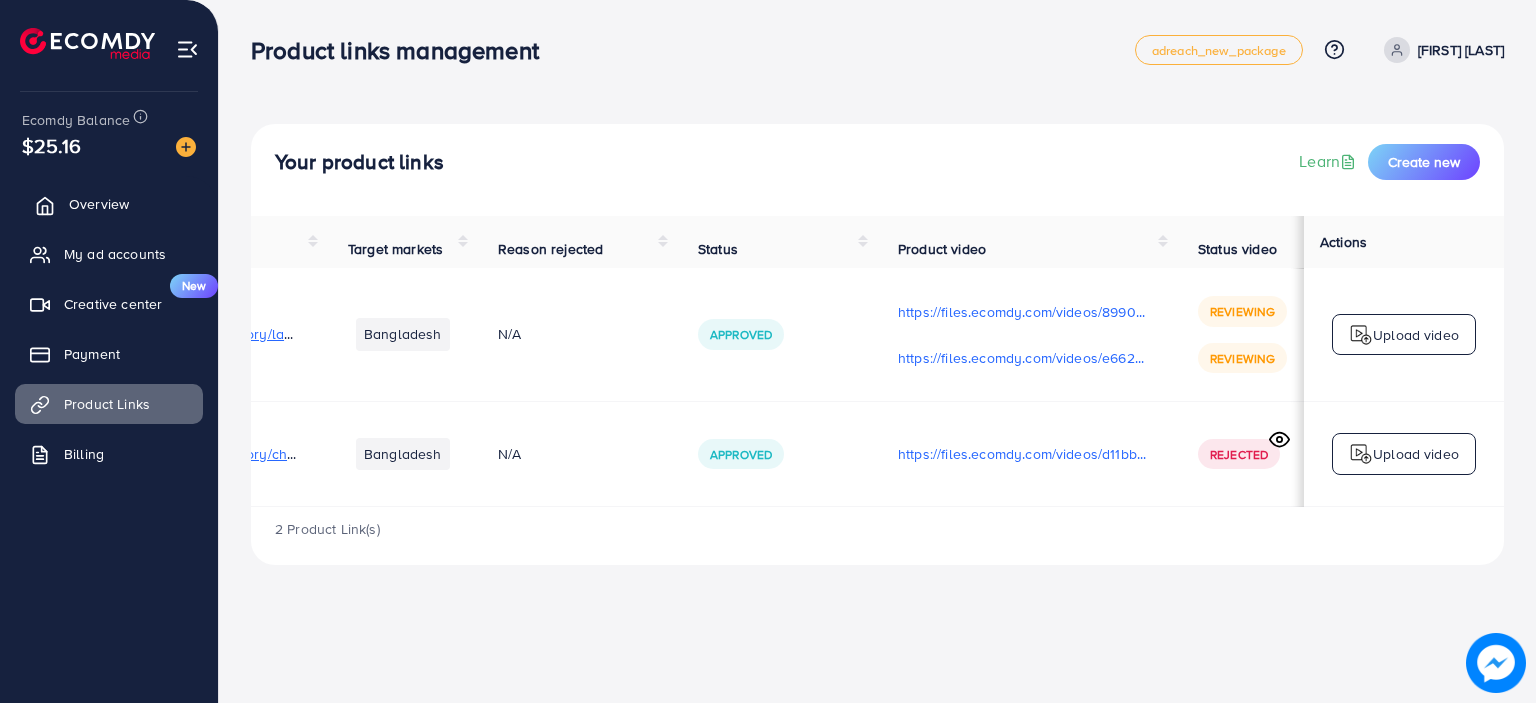 click on "Overview" at bounding box center [99, 204] 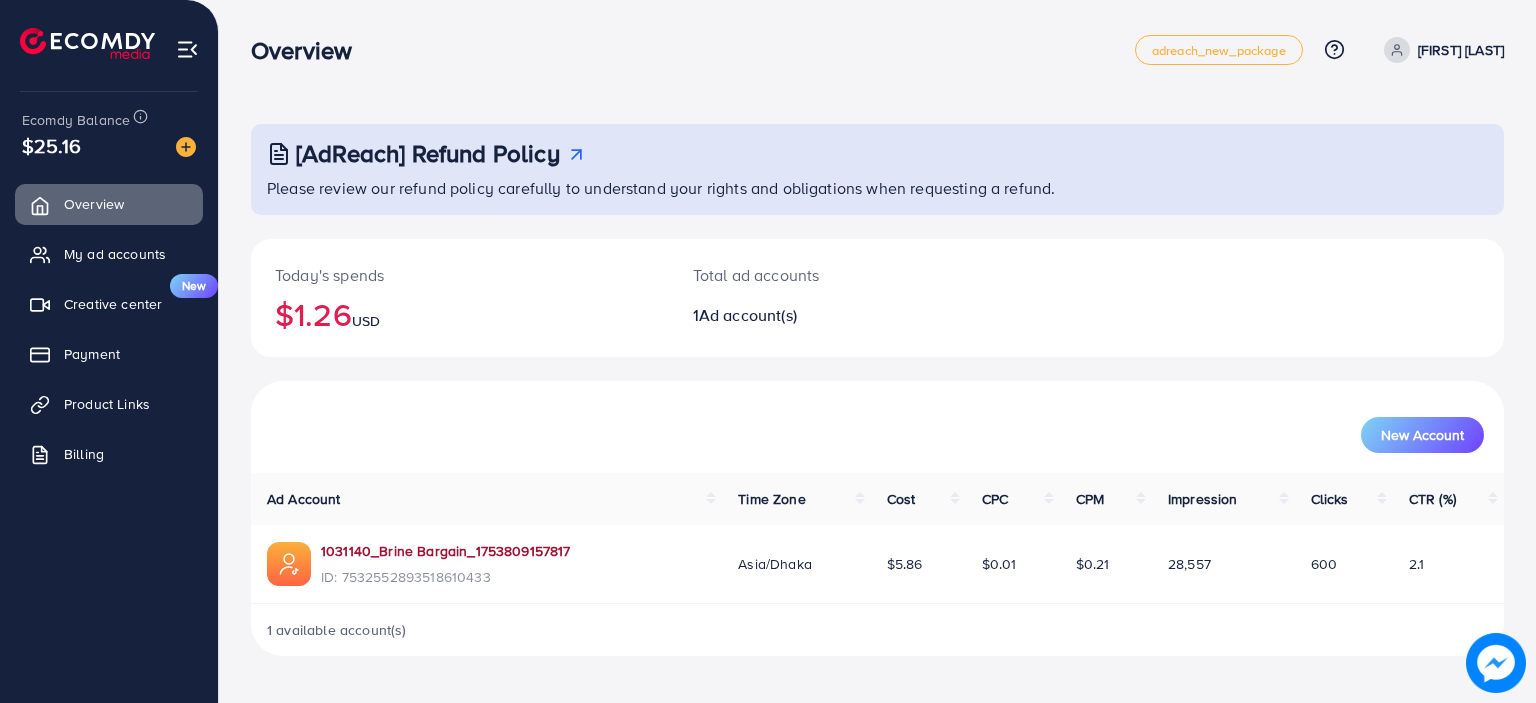 click on "1031140_Brine Bargain_1753809157817" at bounding box center (446, 551) 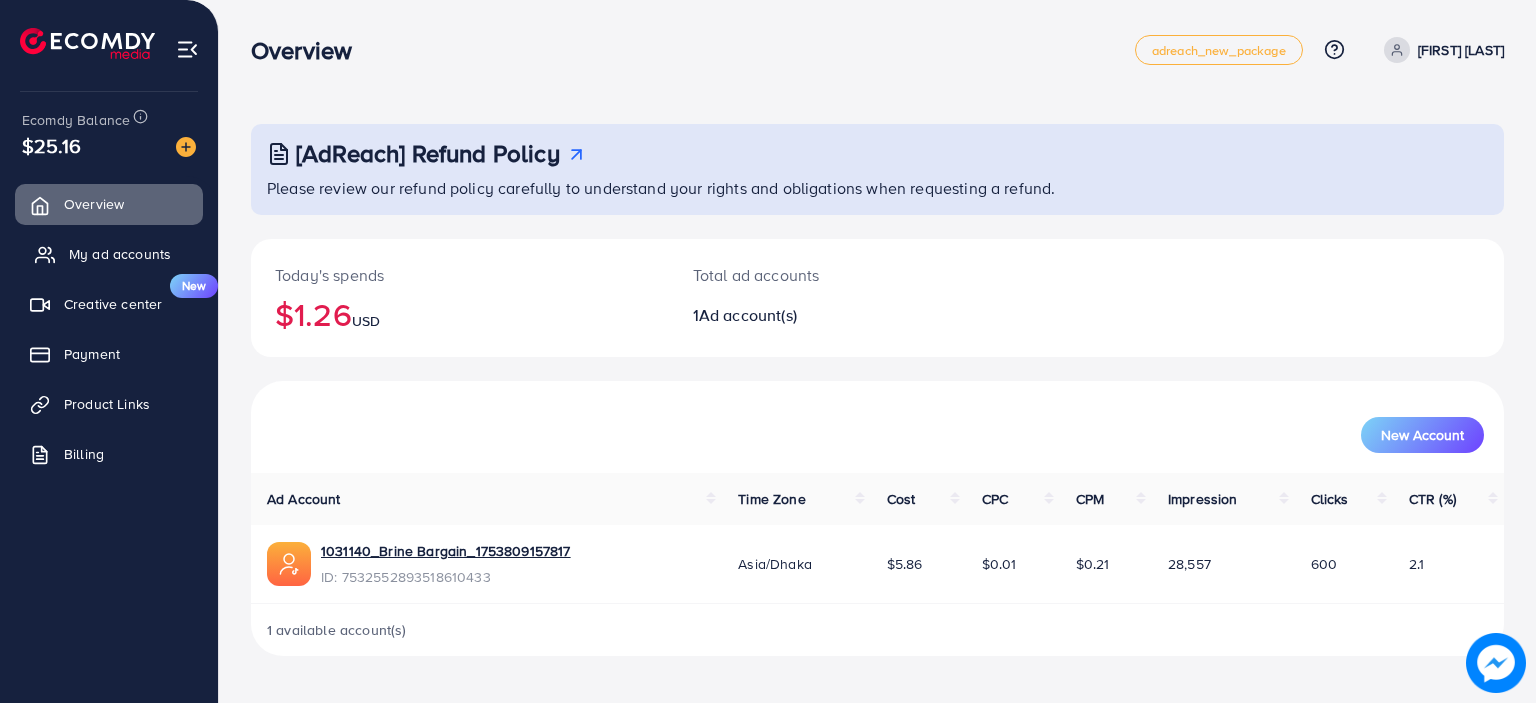 click on "My ad accounts" at bounding box center (120, 254) 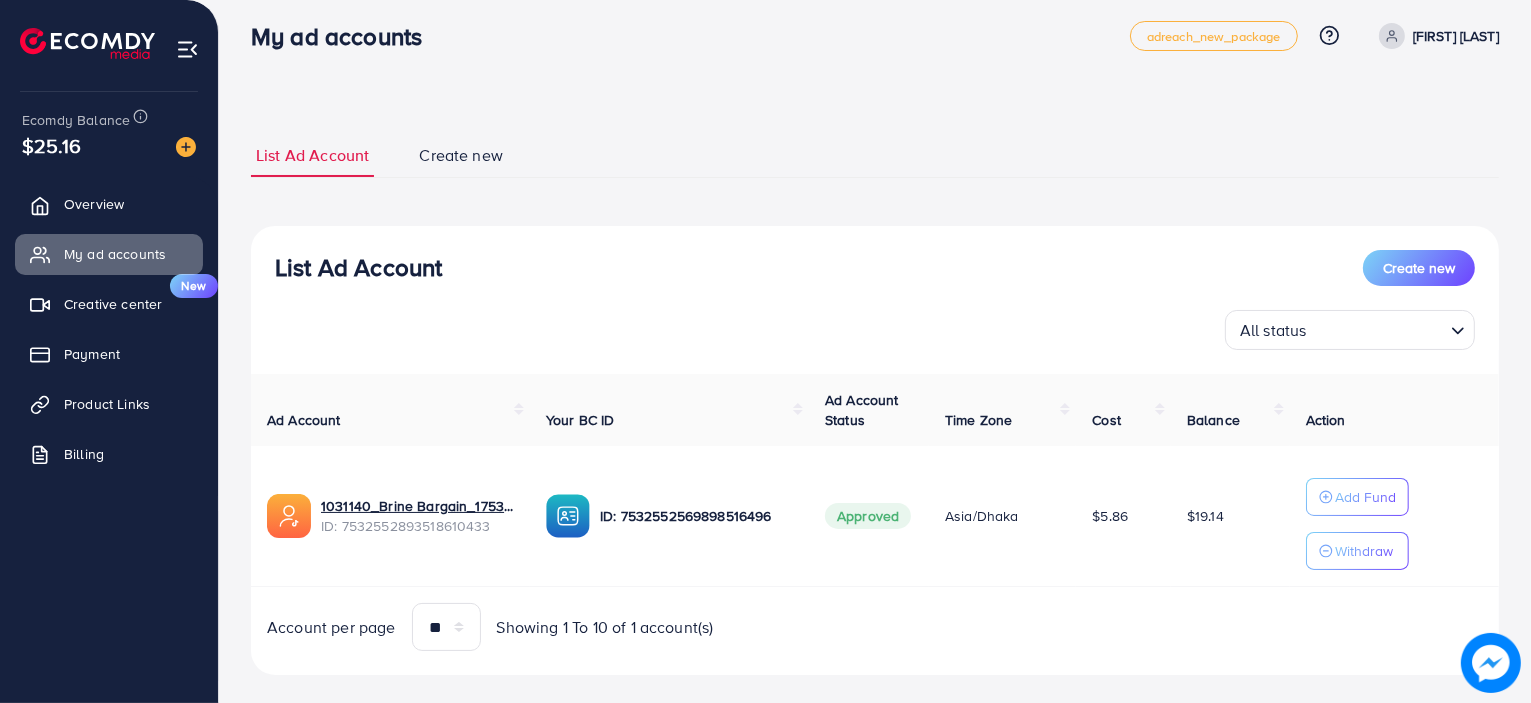 scroll, scrollTop: 0, scrollLeft: 0, axis: both 